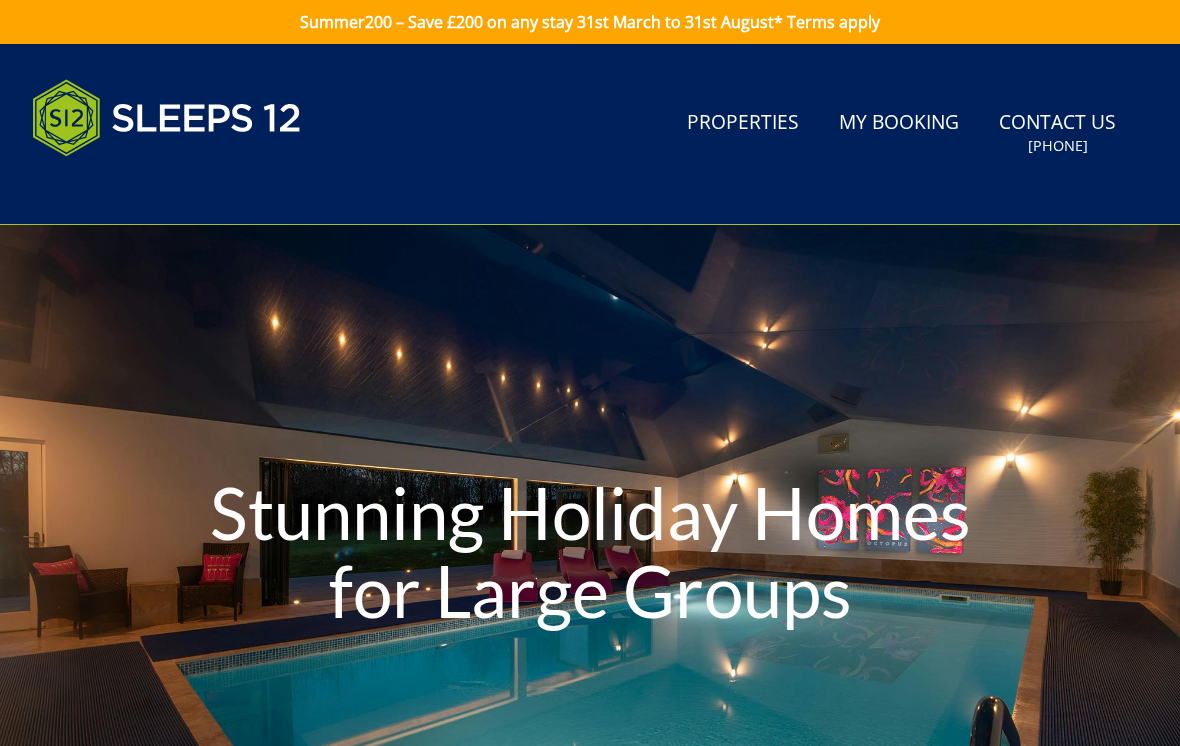 scroll, scrollTop: 0, scrollLeft: 0, axis: both 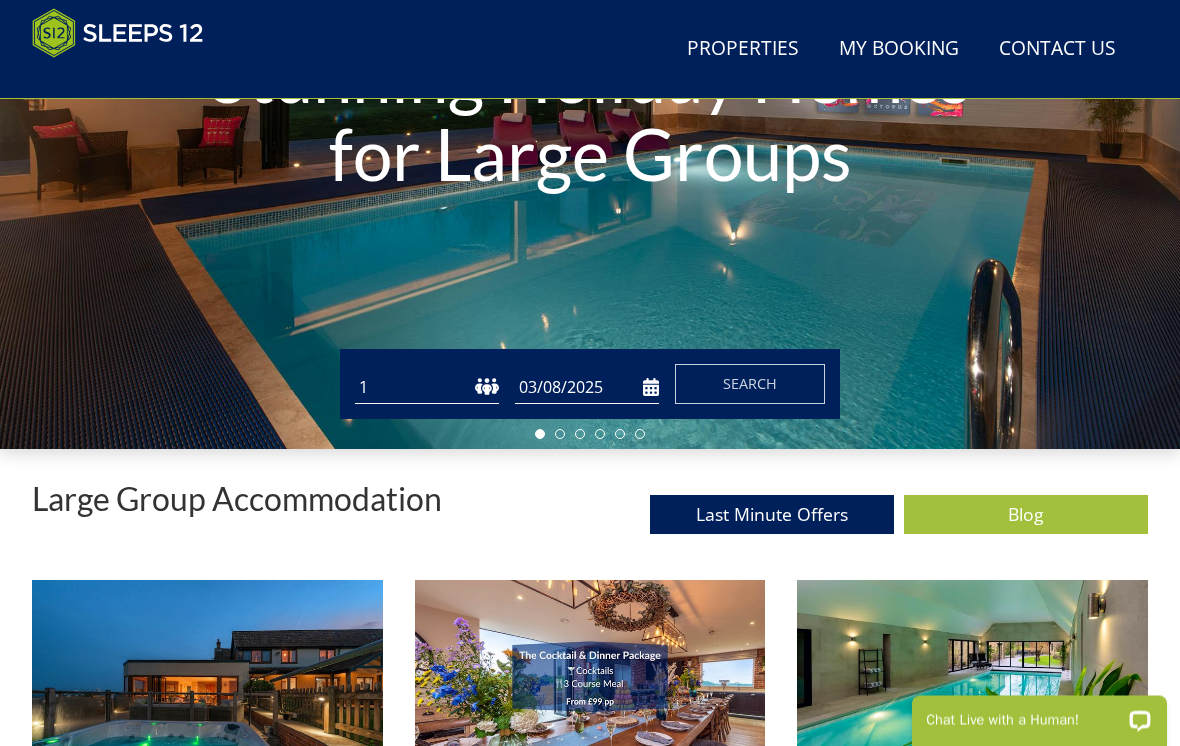 click on "1
2
3
4
5
6
7
8
9
10
11
12
13
14
15
16
17
18
19
20
21
22
23
24
25
26
27
28
29
30
31
32" at bounding box center [427, 388] 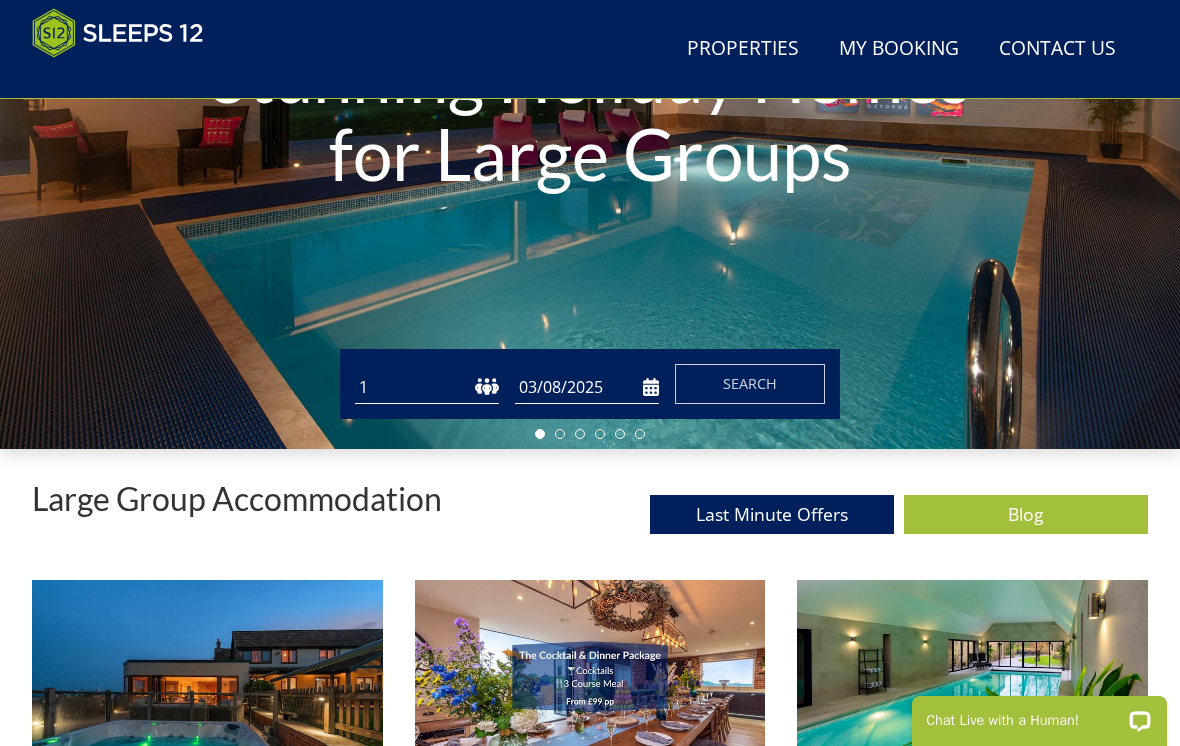 select on "11" 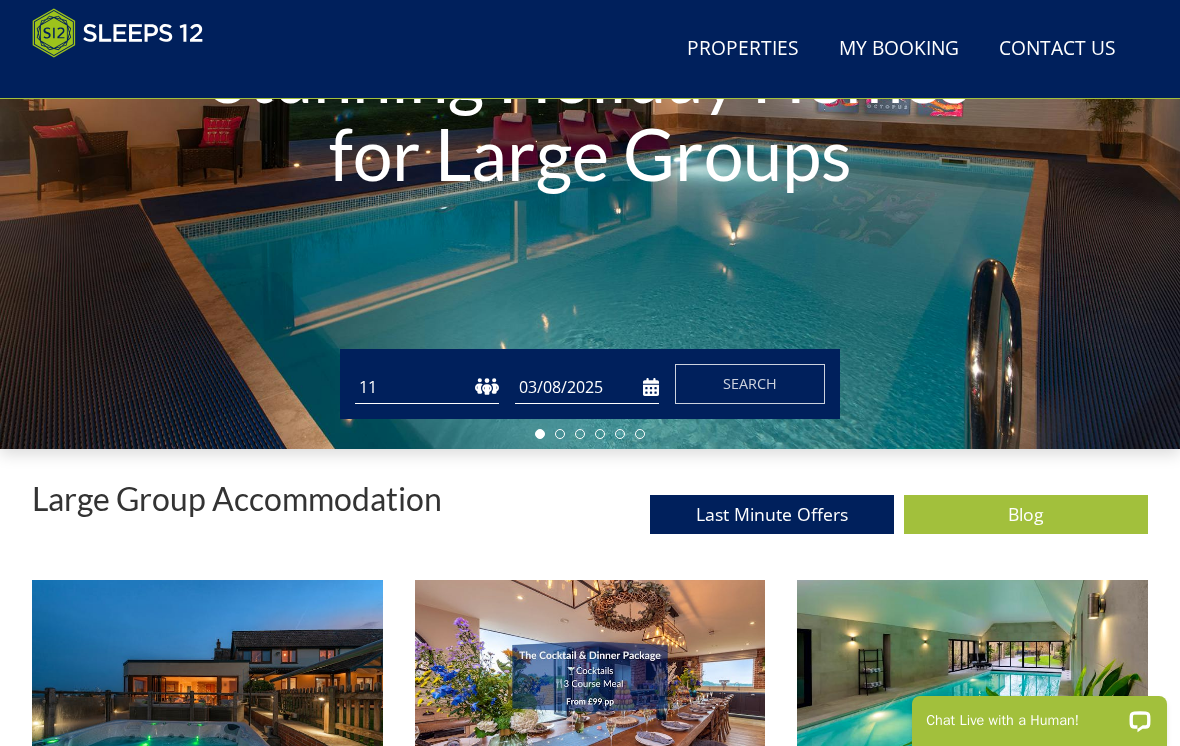 click on "03/08/2025" at bounding box center [587, 387] 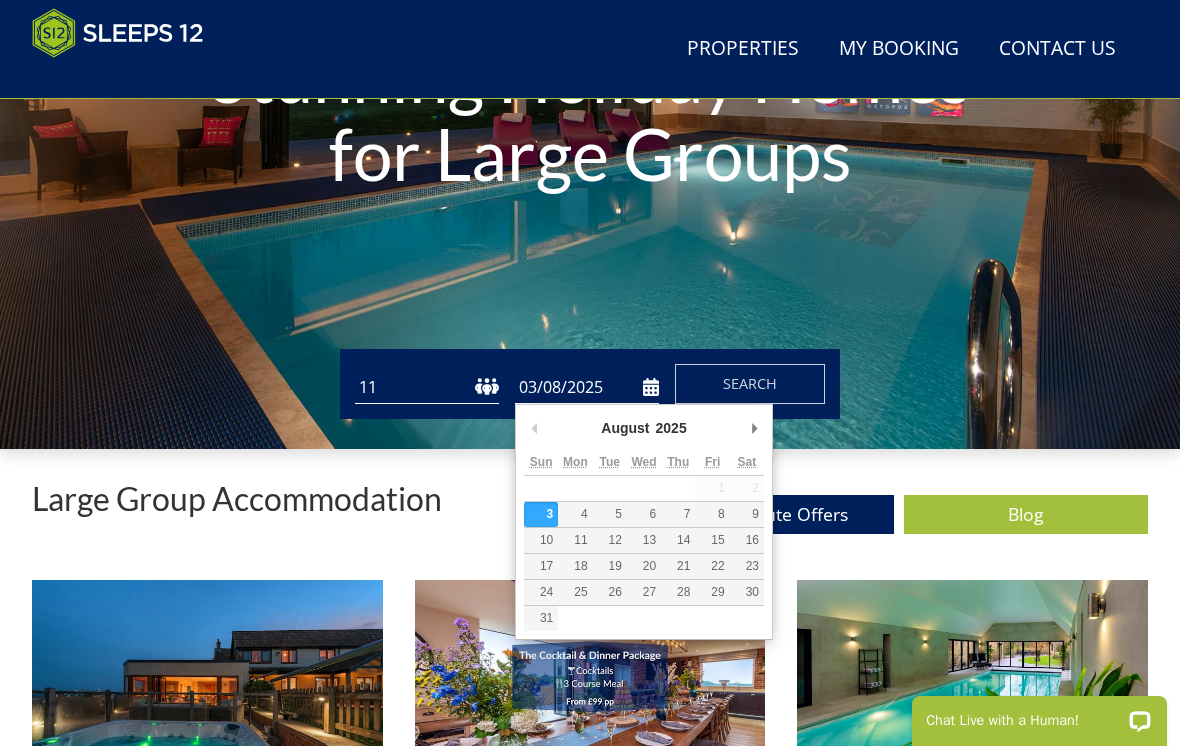 scroll, scrollTop: 354, scrollLeft: 0, axis: vertical 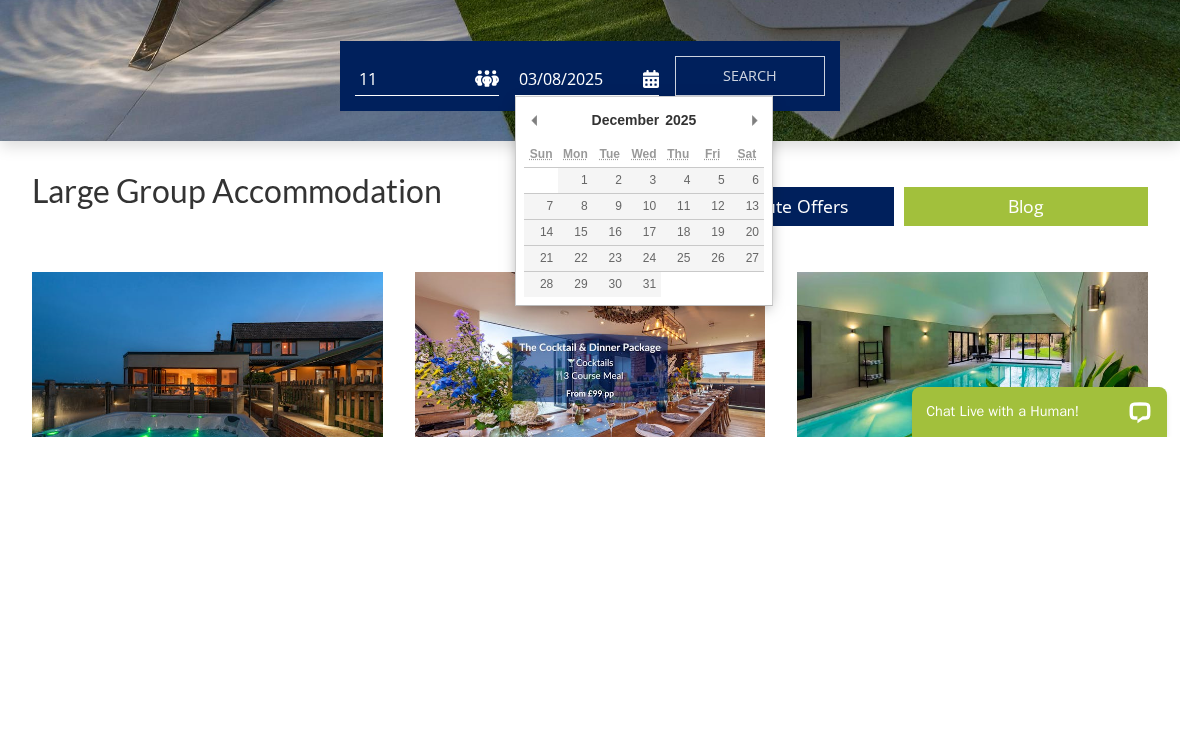 type on "29/12/2025" 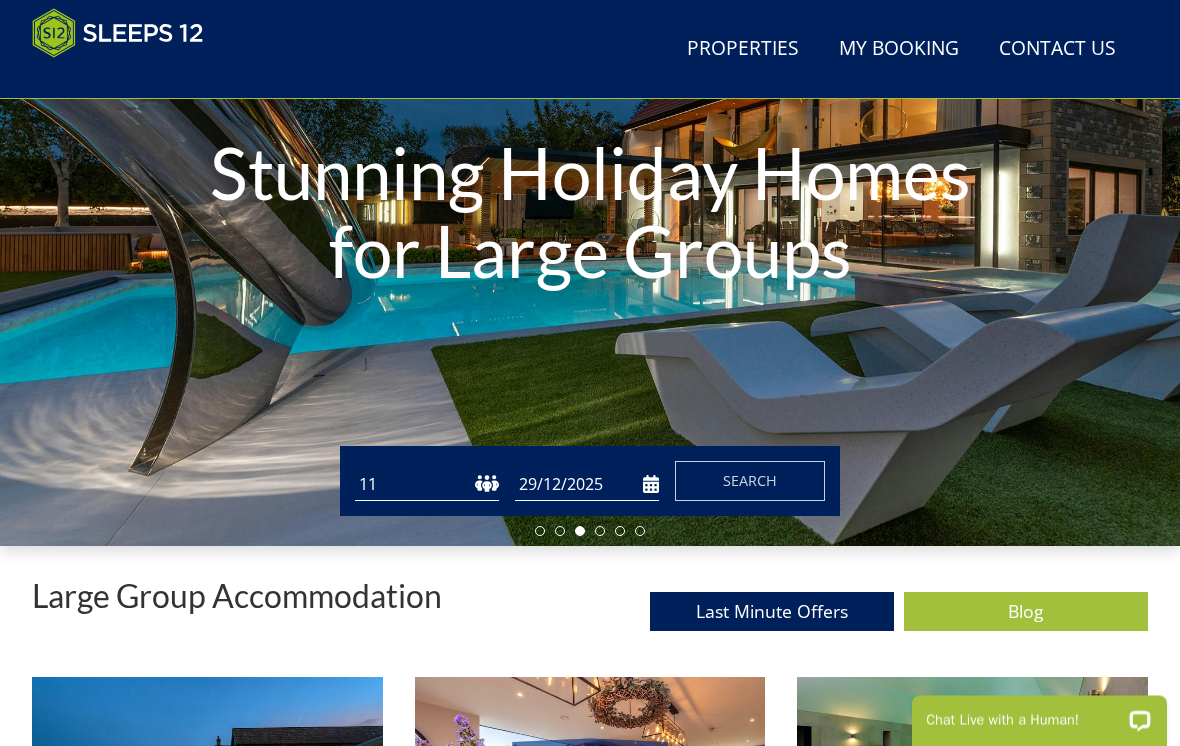 scroll, scrollTop: 266, scrollLeft: 0, axis: vertical 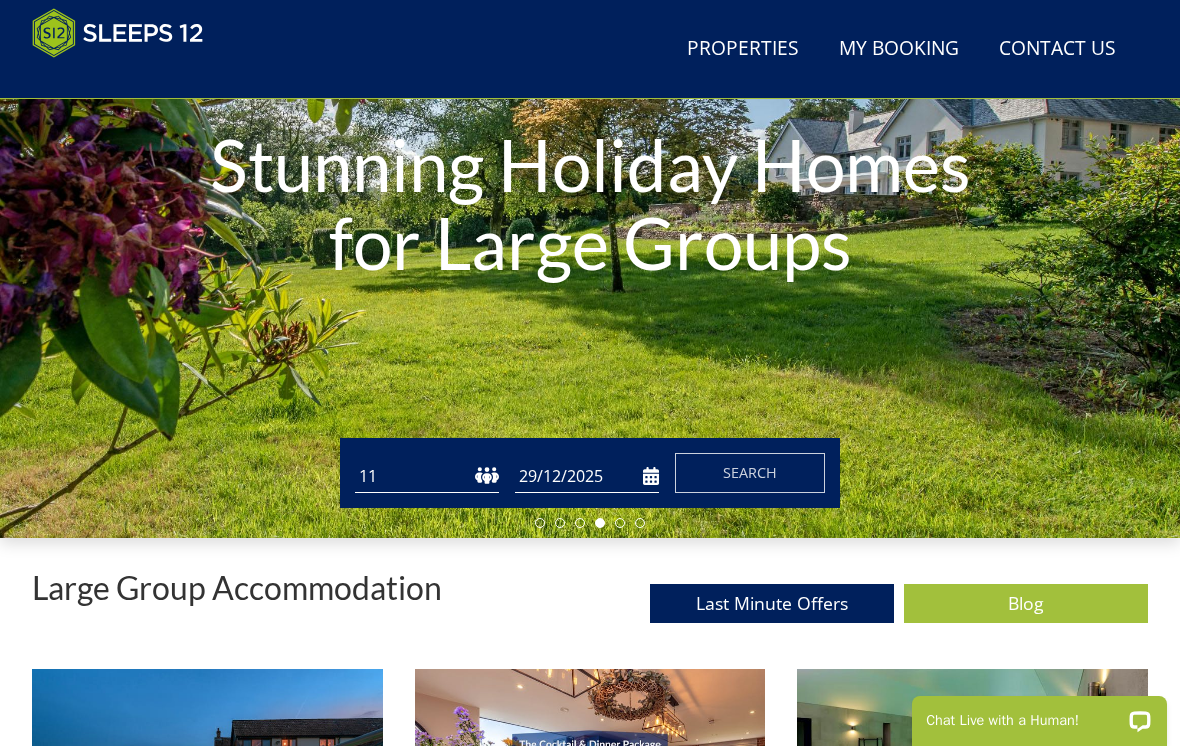 click on "Search" at bounding box center (750, 472) 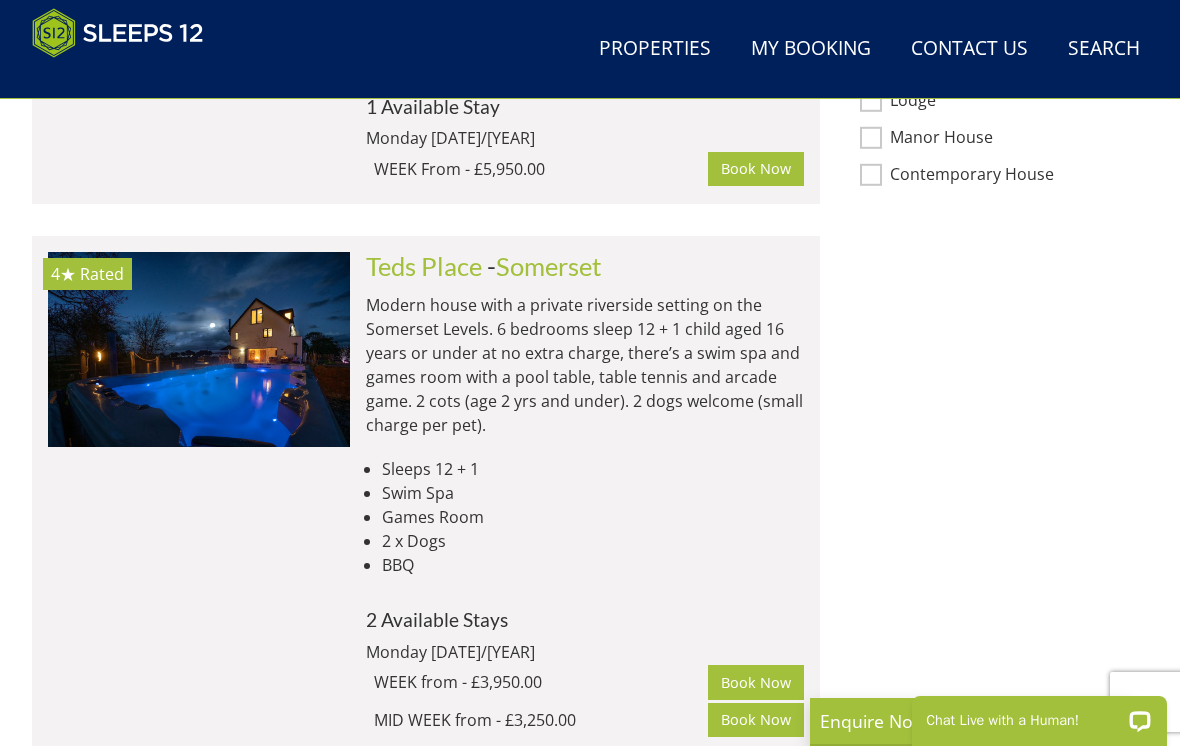 scroll, scrollTop: 1706, scrollLeft: 0, axis: vertical 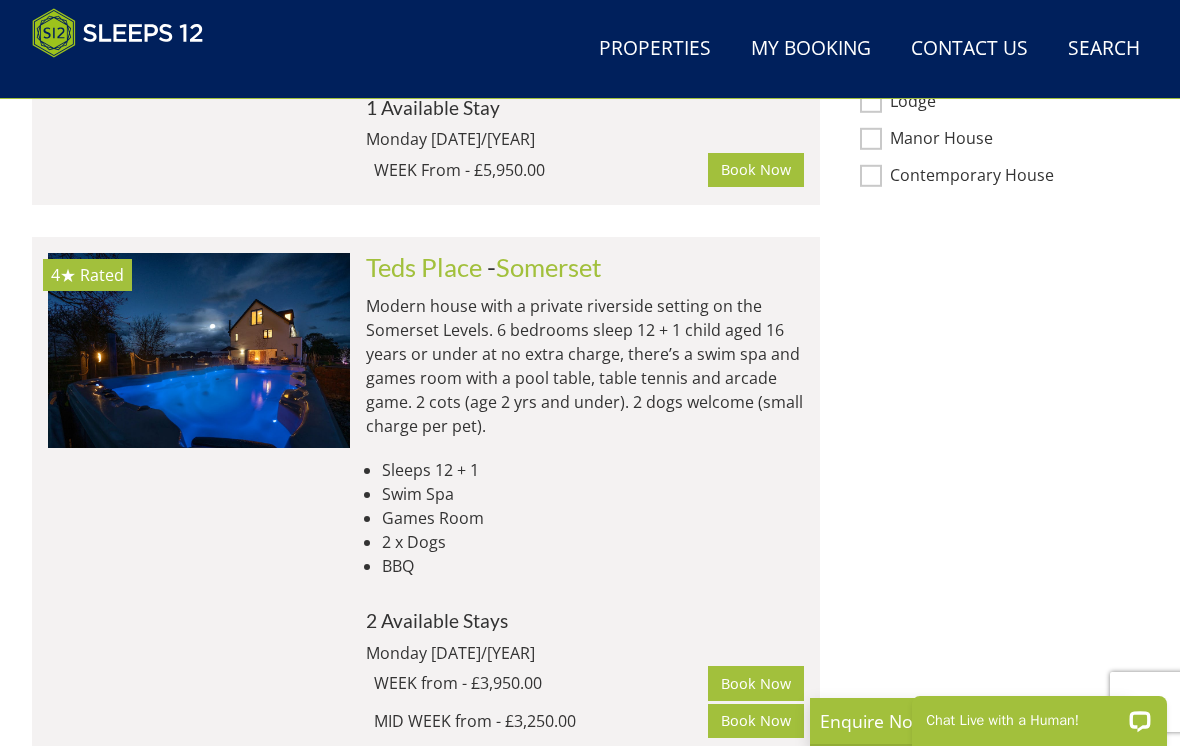 click at bounding box center [199, 350] 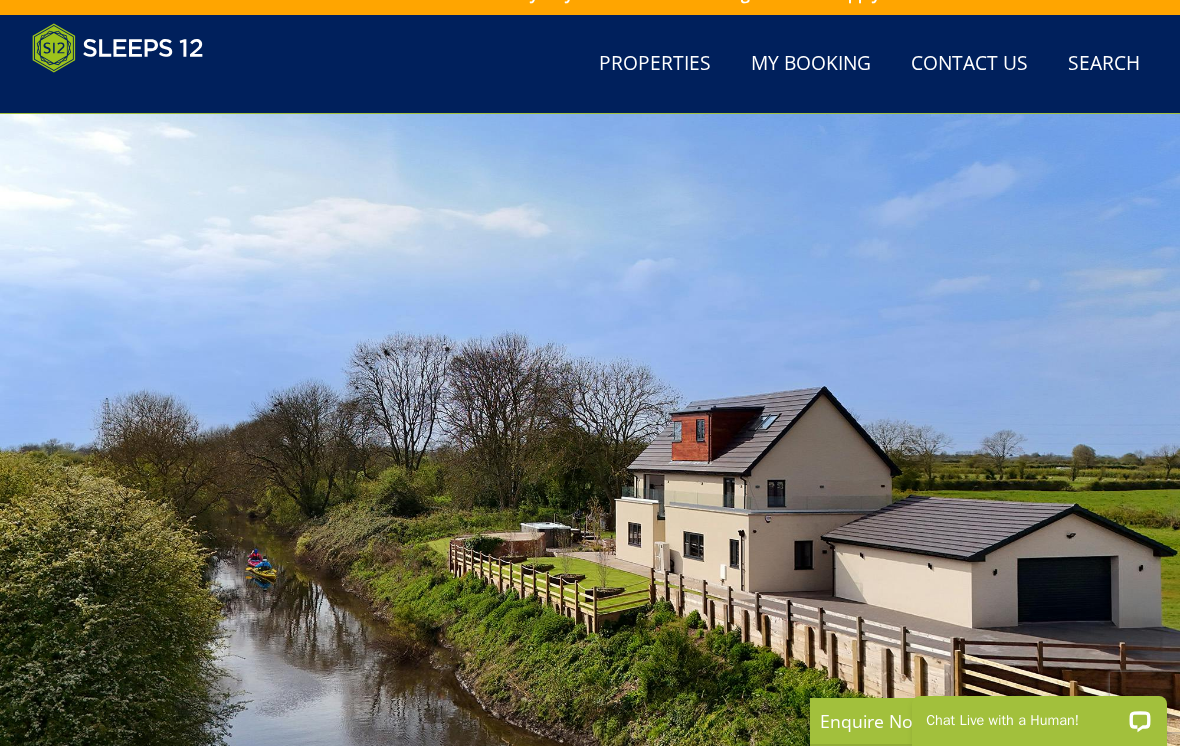 scroll, scrollTop: 0, scrollLeft: 0, axis: both 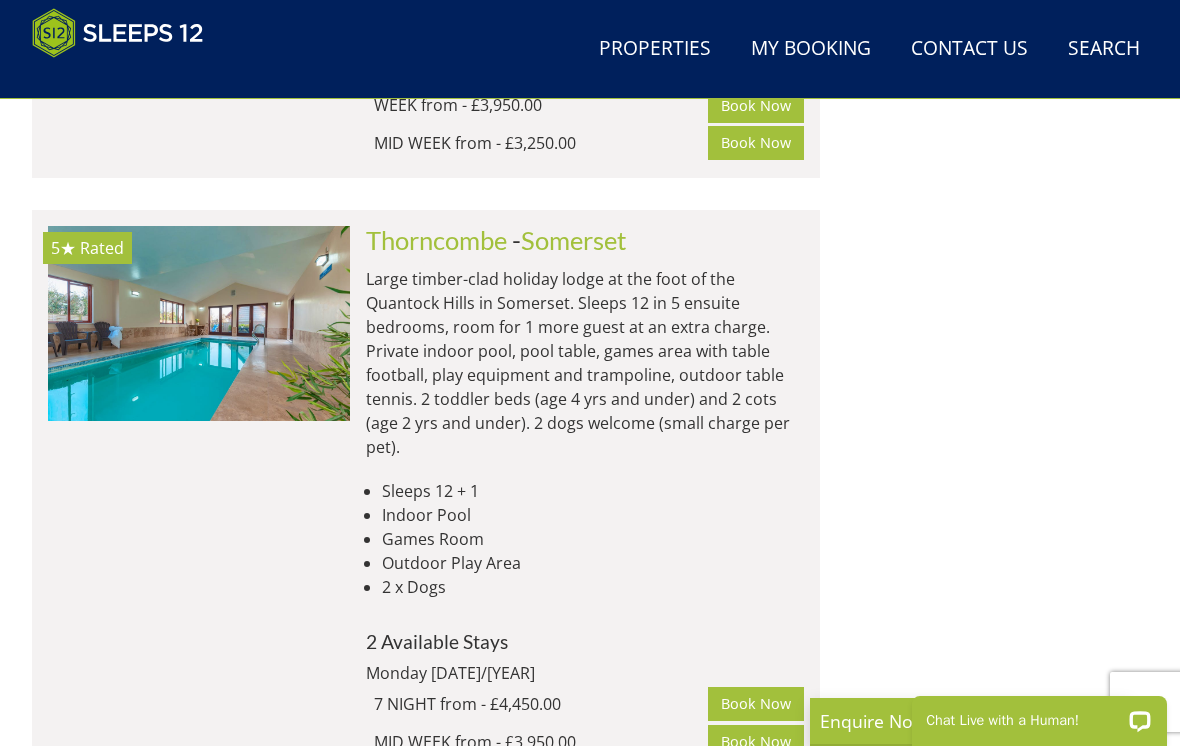 click at bounding box center [199, 323] 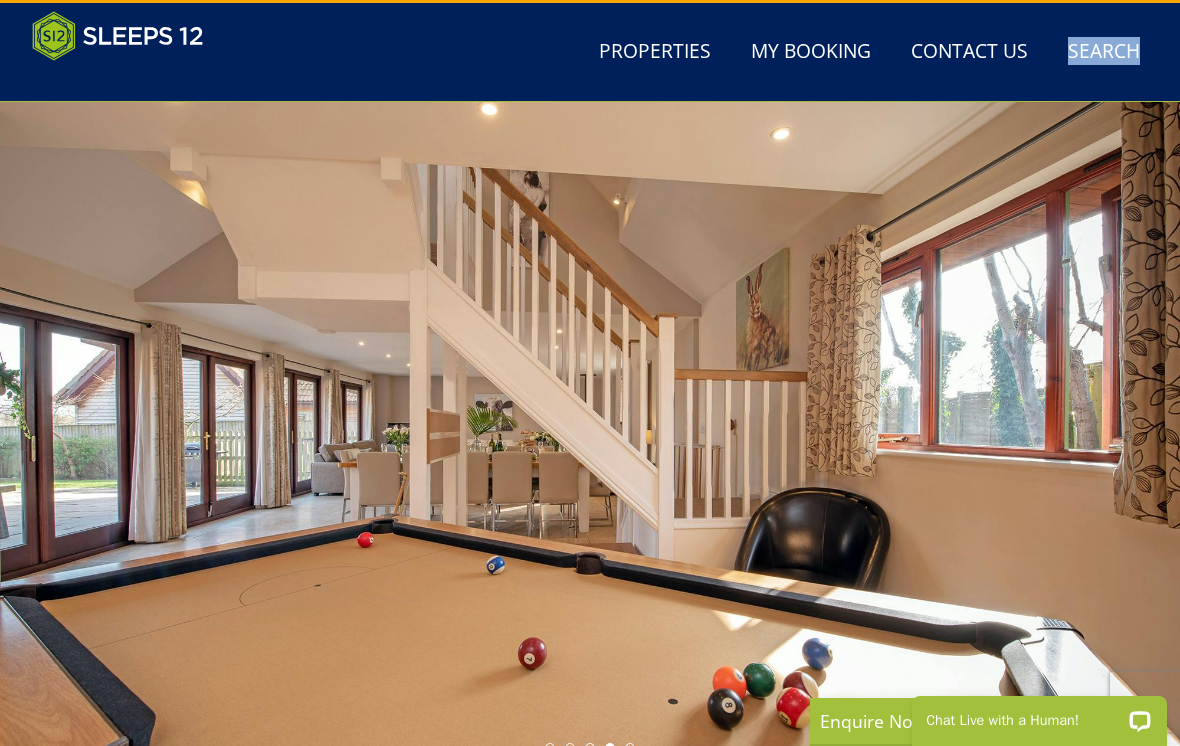 scroll, scrollTop: 0, scrollLeft: 0, axis: both 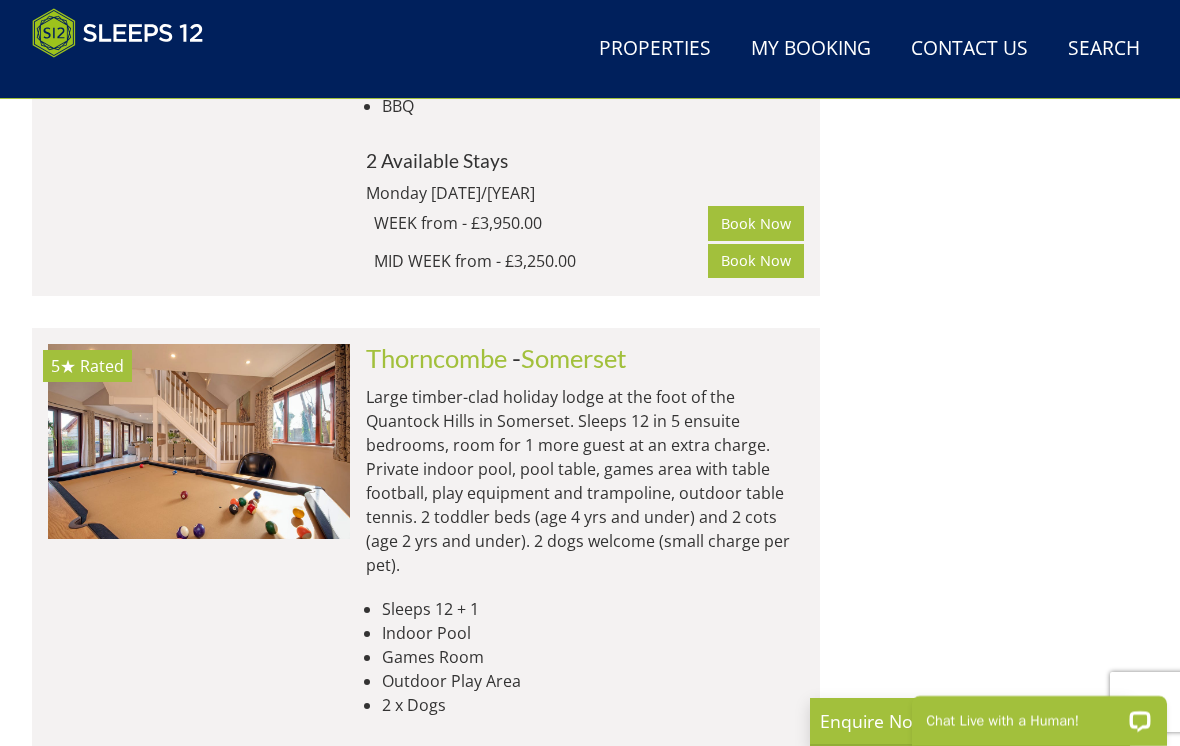 click at bounding box center [199, 441] 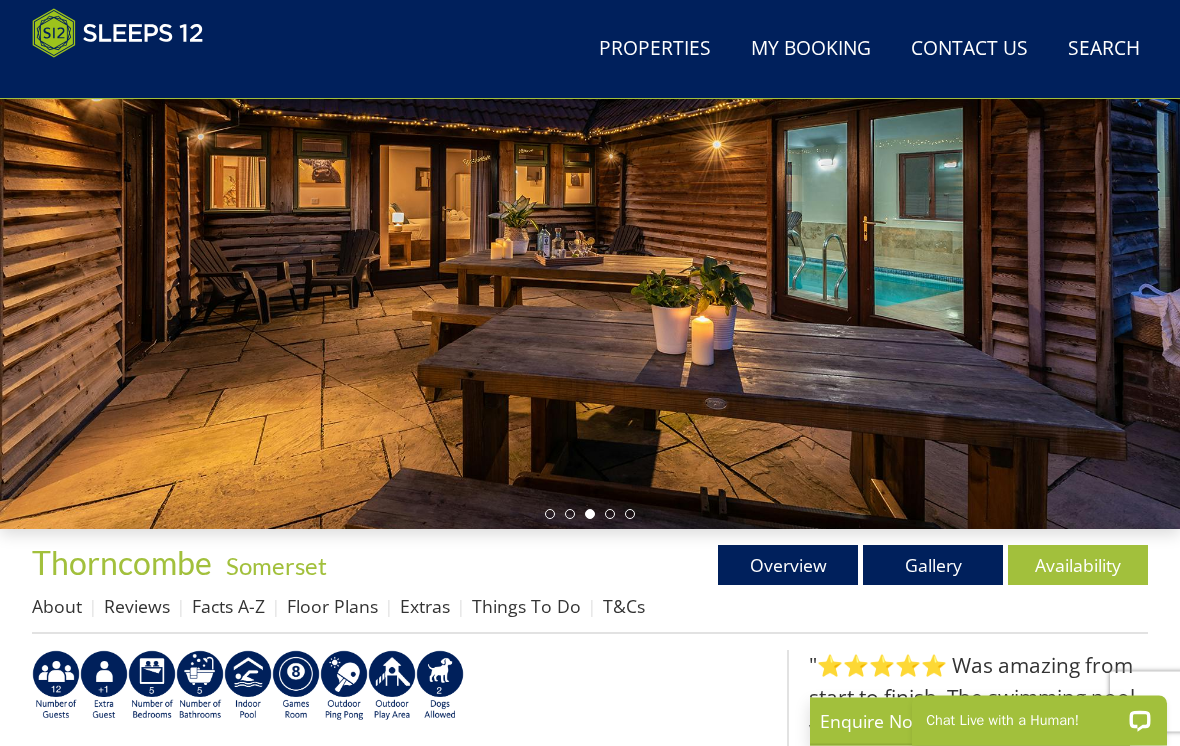 scroll, scrollTop: 277, scrollLeft: 0, axis: vertical 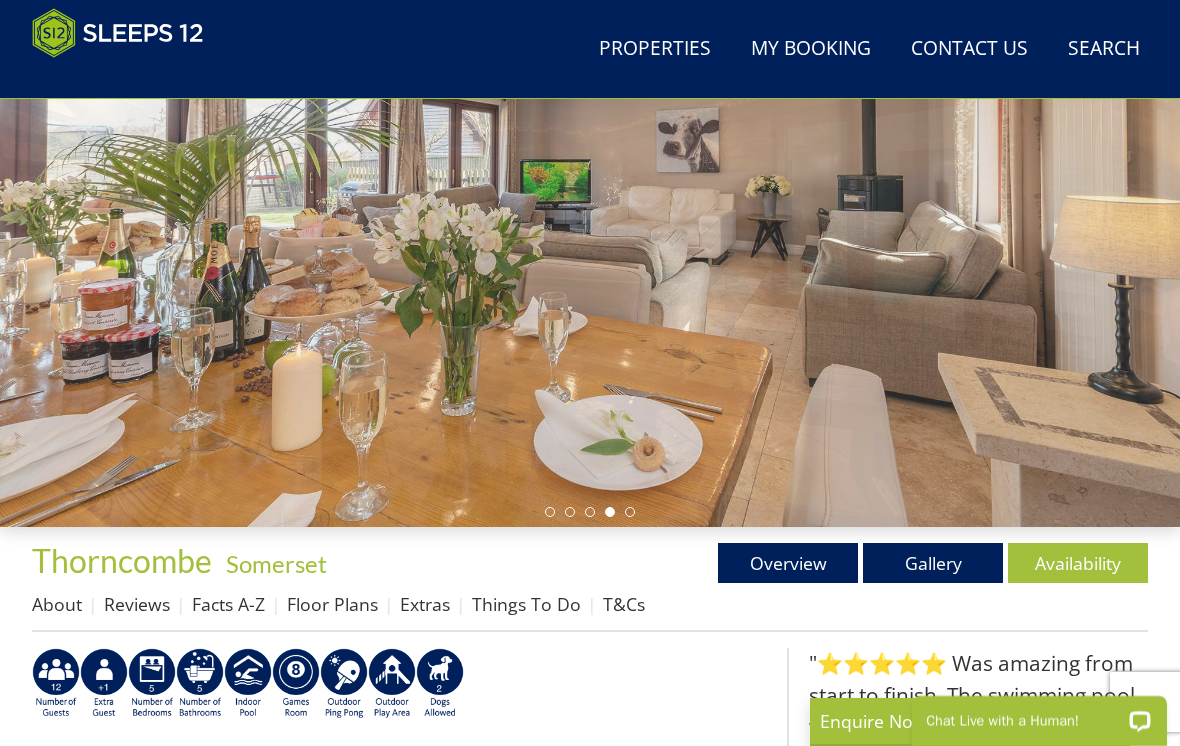 click on "Gallery" at bounding box center (933, 563) 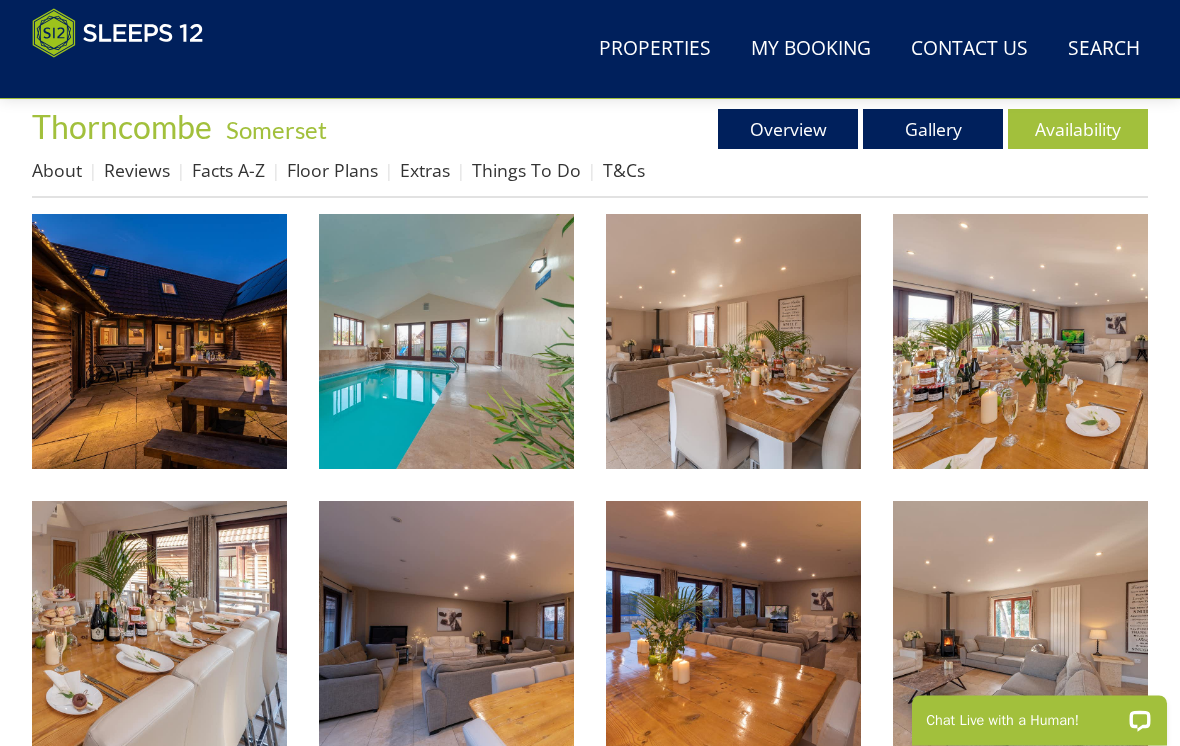 scroll, scrollTop: 711, scrollLeft: 0, axis: vertical 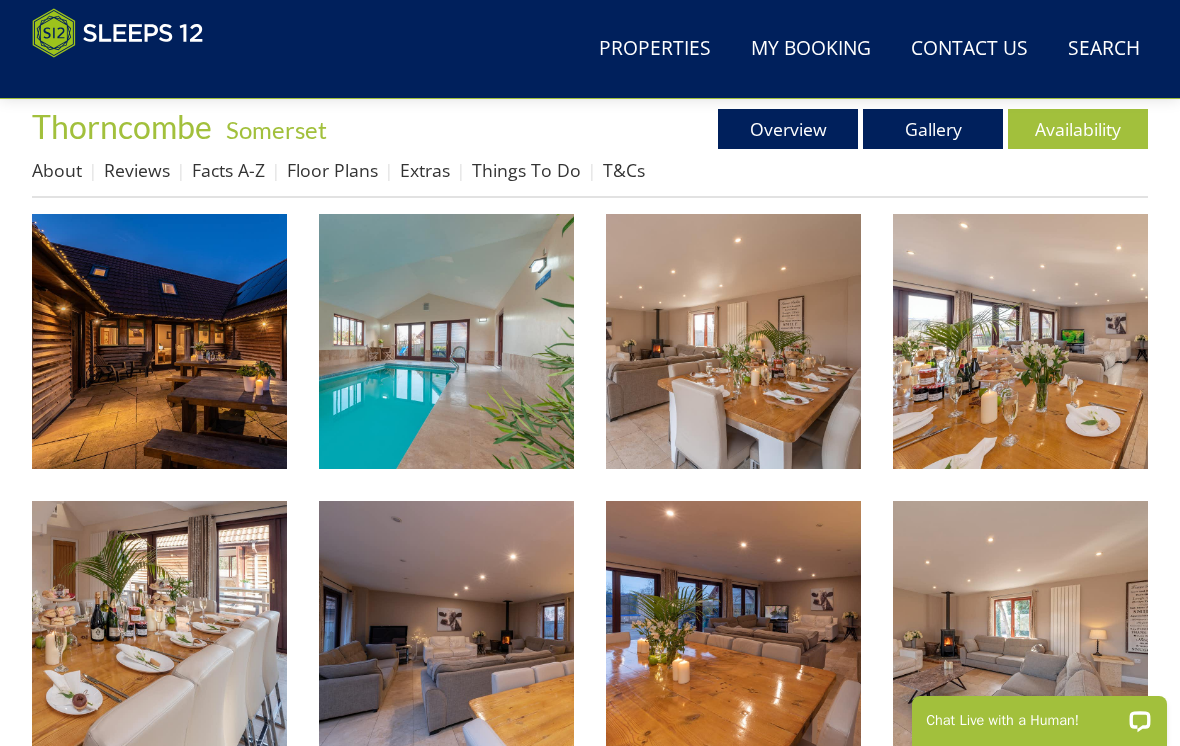 click at bounding box center [159, 341] 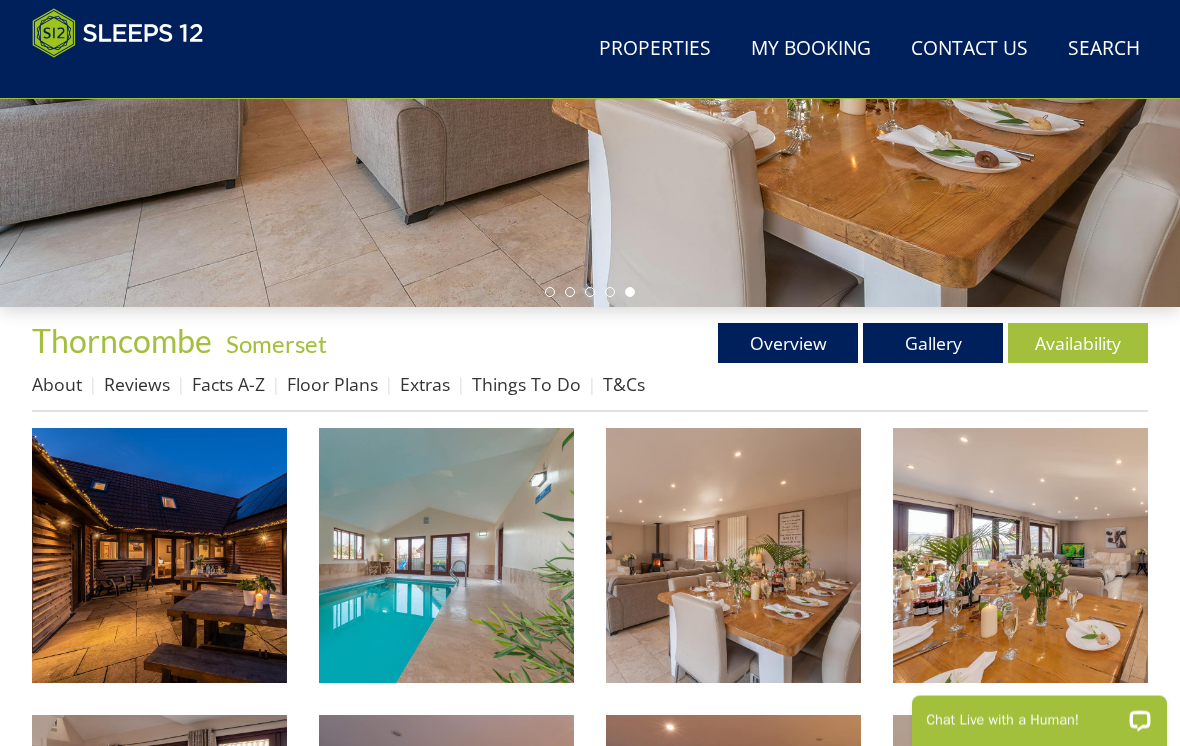 scroll, scrollTop: 536, scrollLeft: 0, axis: vertical 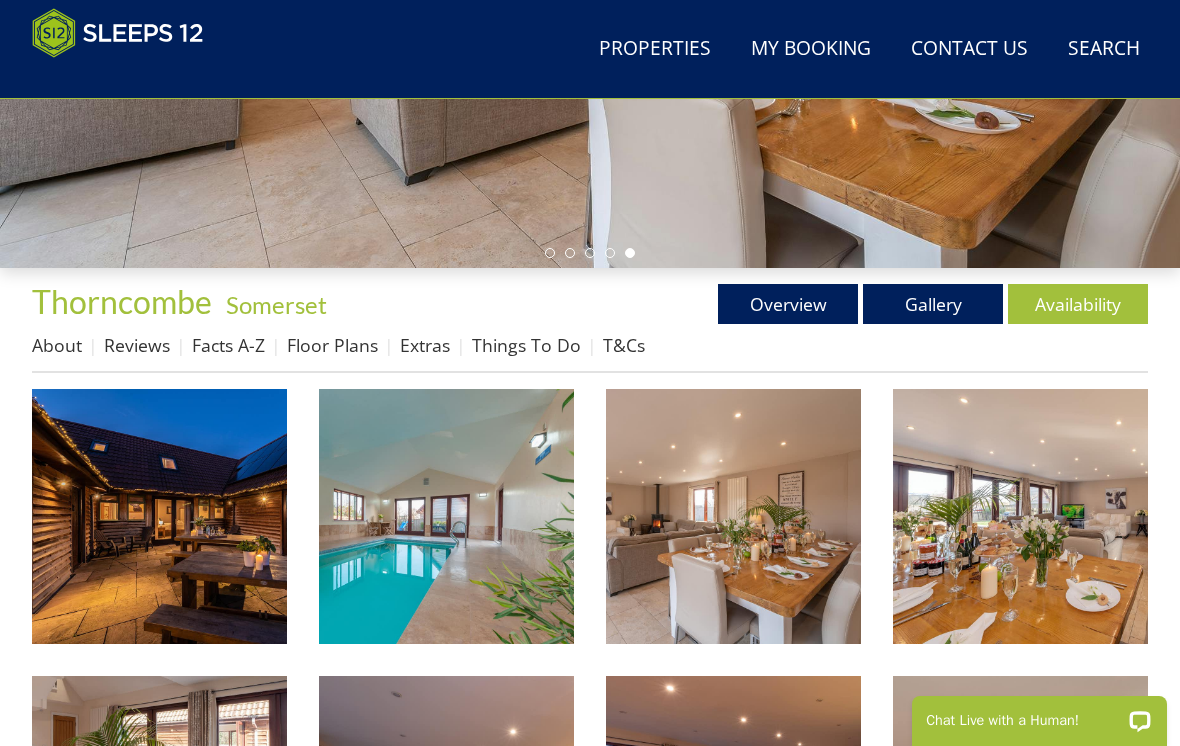 click on "Floor Plans" at bounding box center [332, 345] 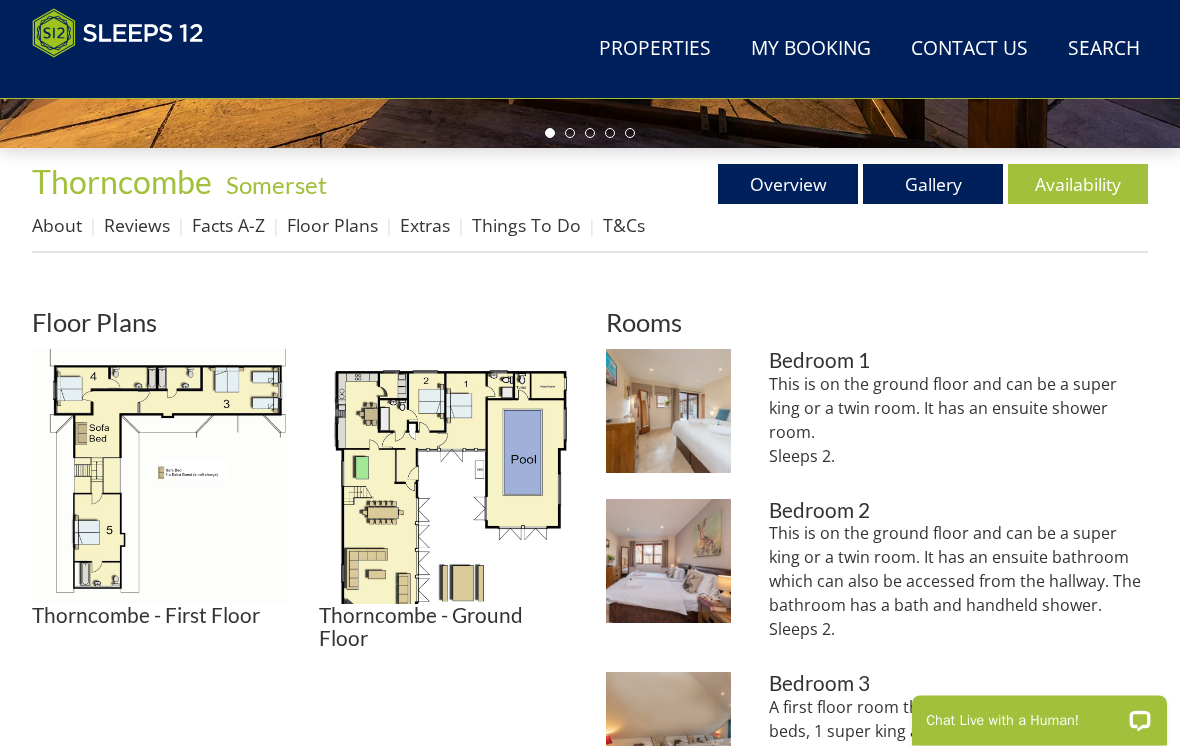 scroll, scrollTop: 656, scrollLeft: 0, axis: vertical 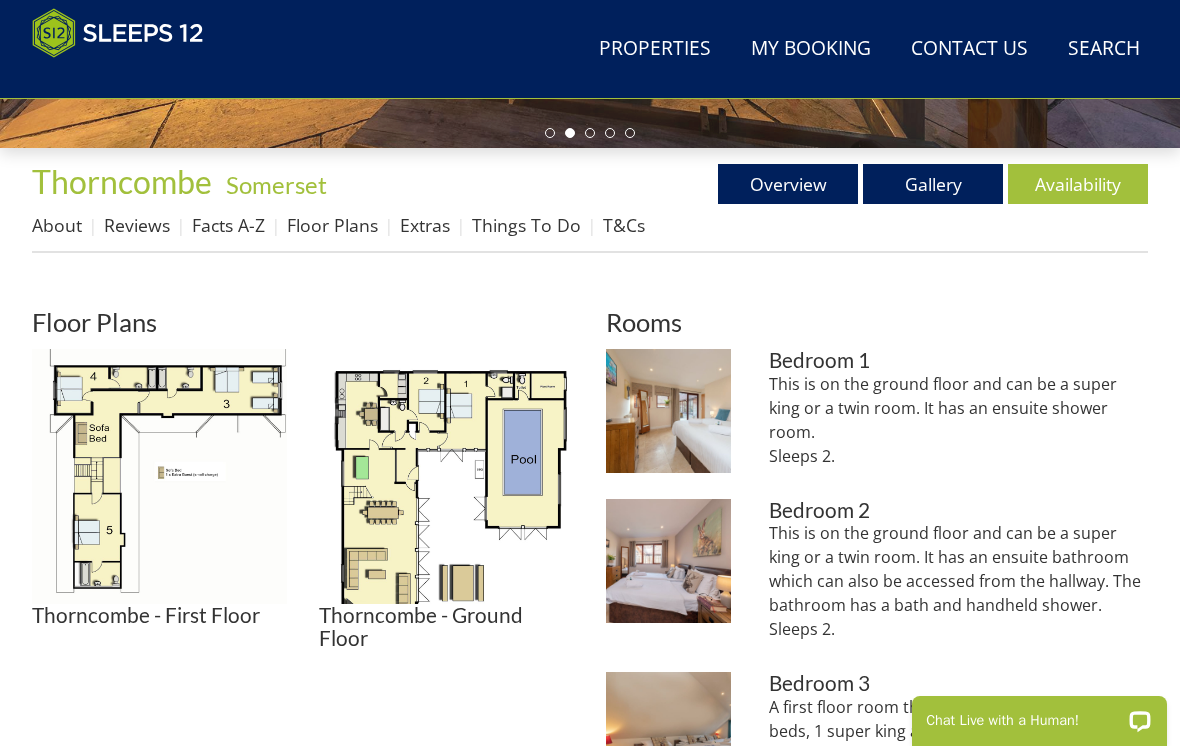 click at bounding box center [446, 476] 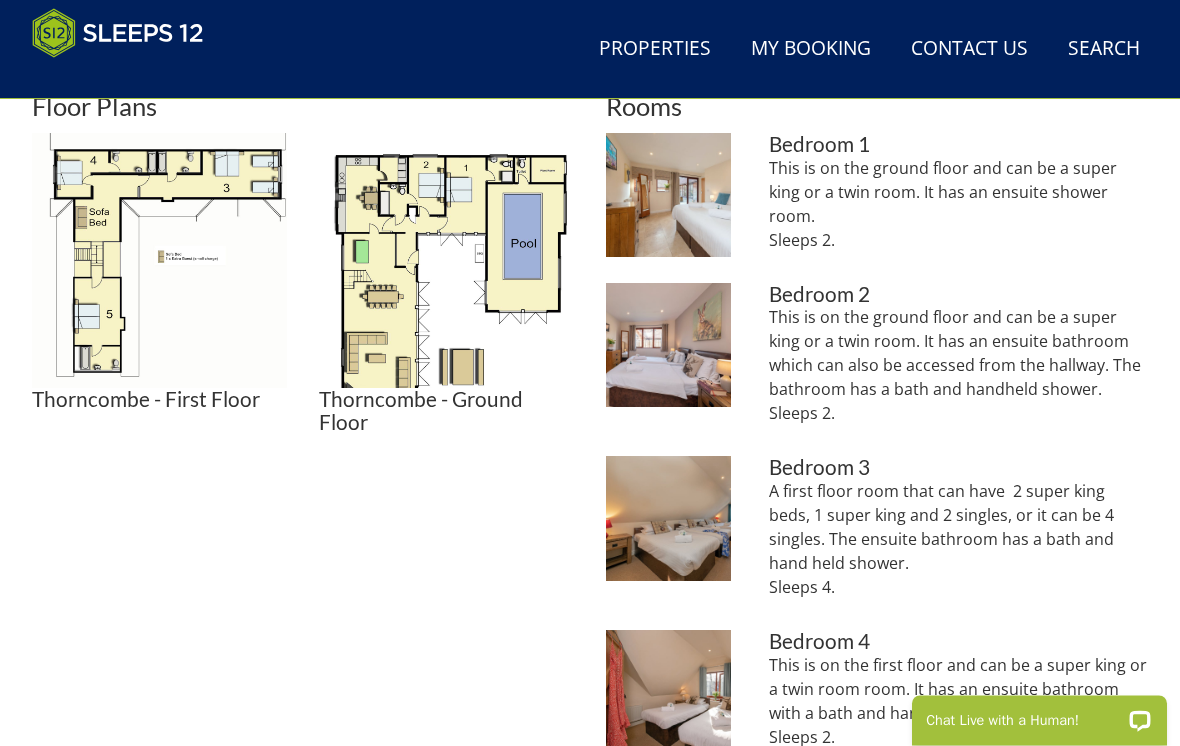scroll, scrollTop: 872, scrollLeft: 0, axis: vertical 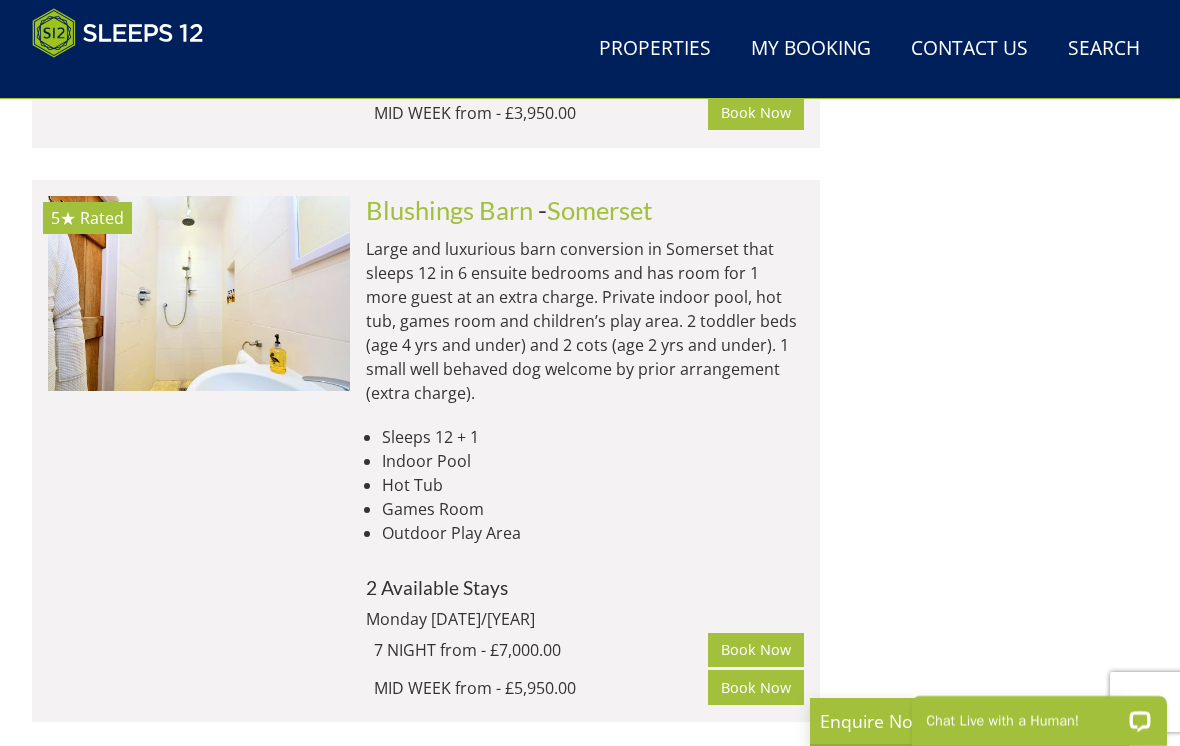 click on "5★
Rated
Blushings Barn
Check Availability
More Info" at bounding box center [199, 451] 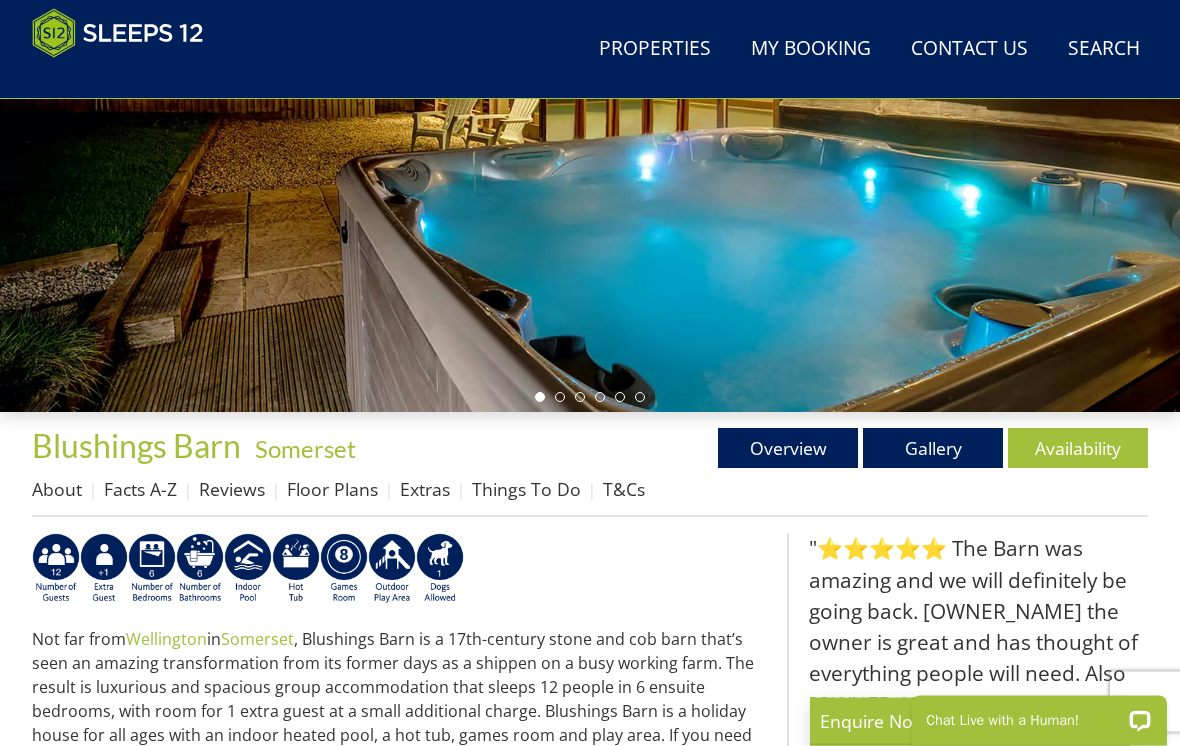 scroll, scrollTop: 392, scrollLeft: 0, axis: vertical 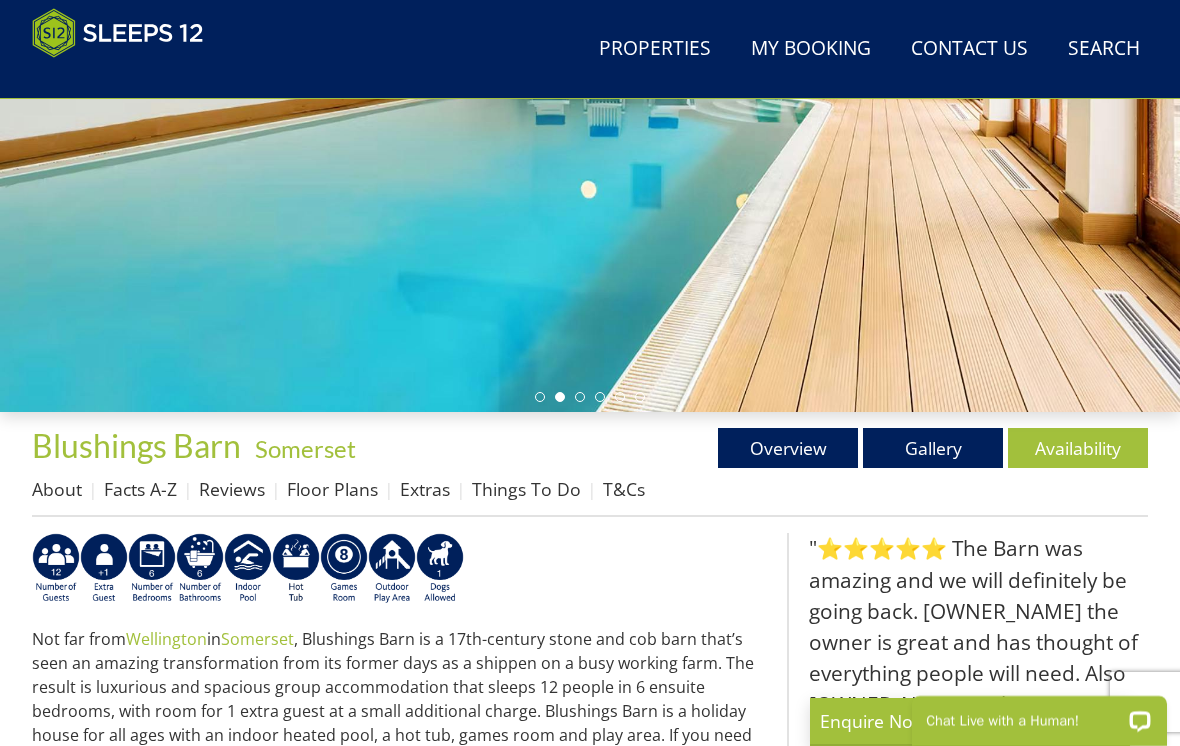click on "Gallery" at bounding box center [933, 448] 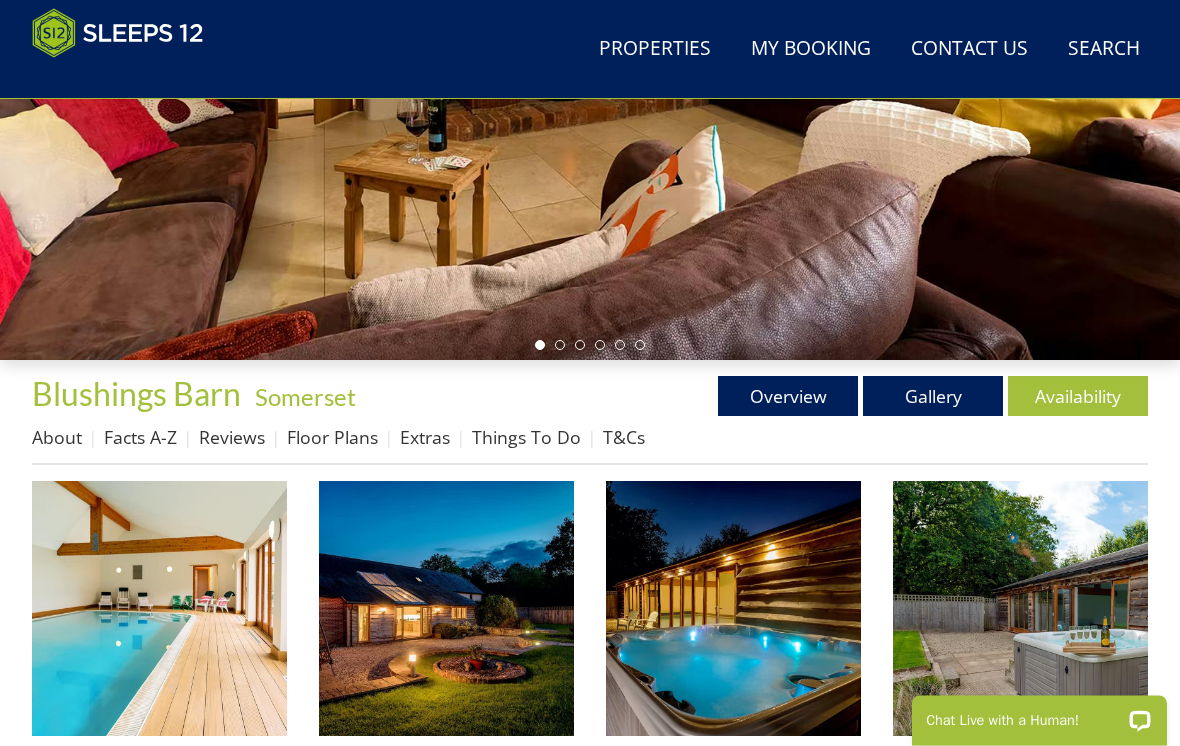 scroll, scrollTop: 444, scrollLeft: 0, axis: vertical 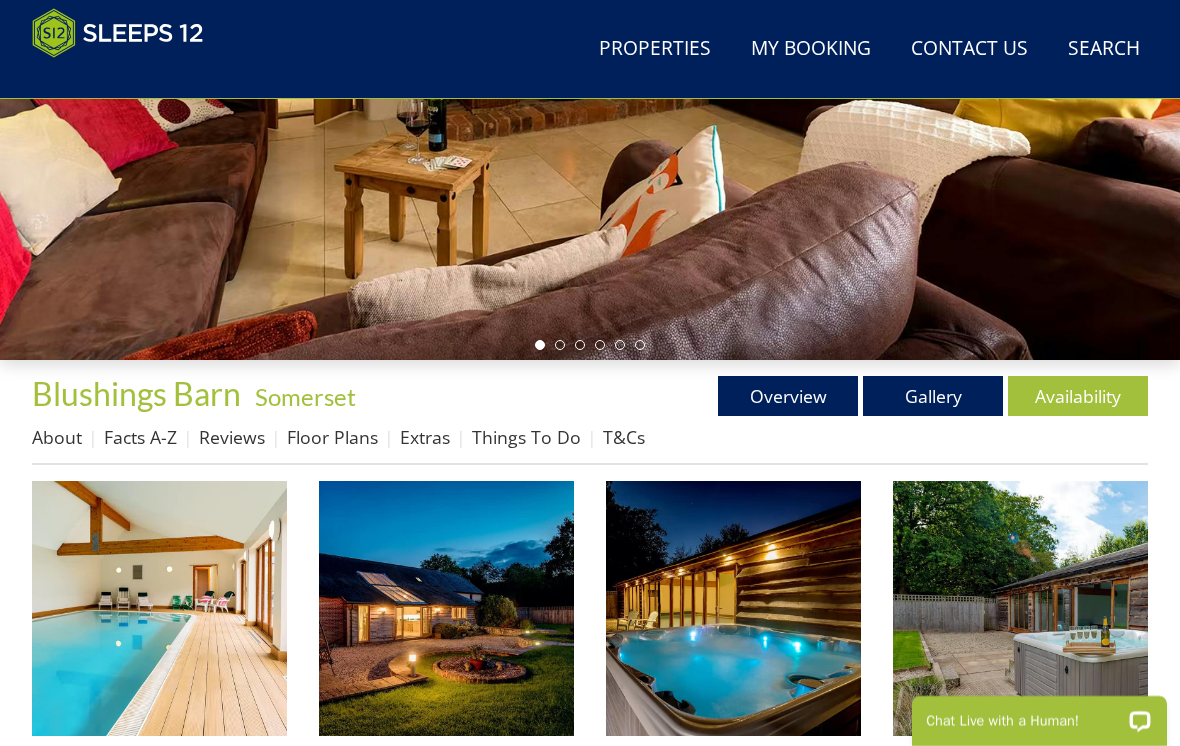 click at bounding box center (159, 608) 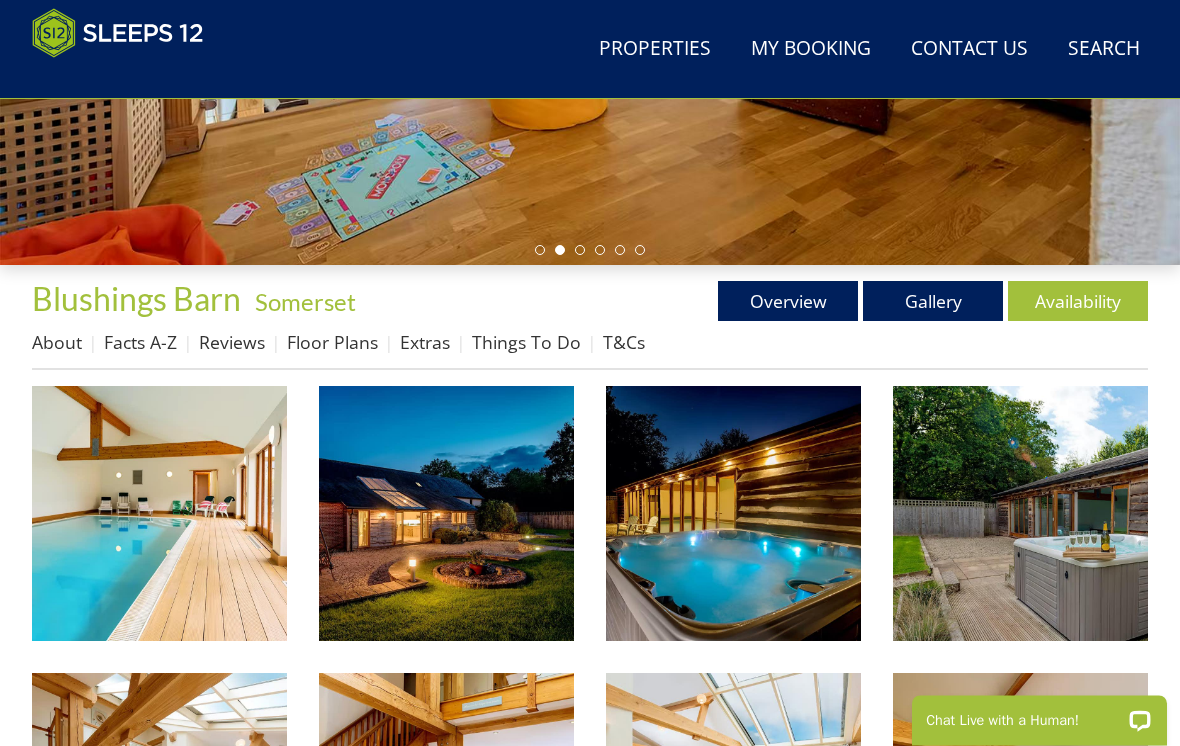 scroll, scrollTop: 540, scrollLeft: 0, axis: vertical 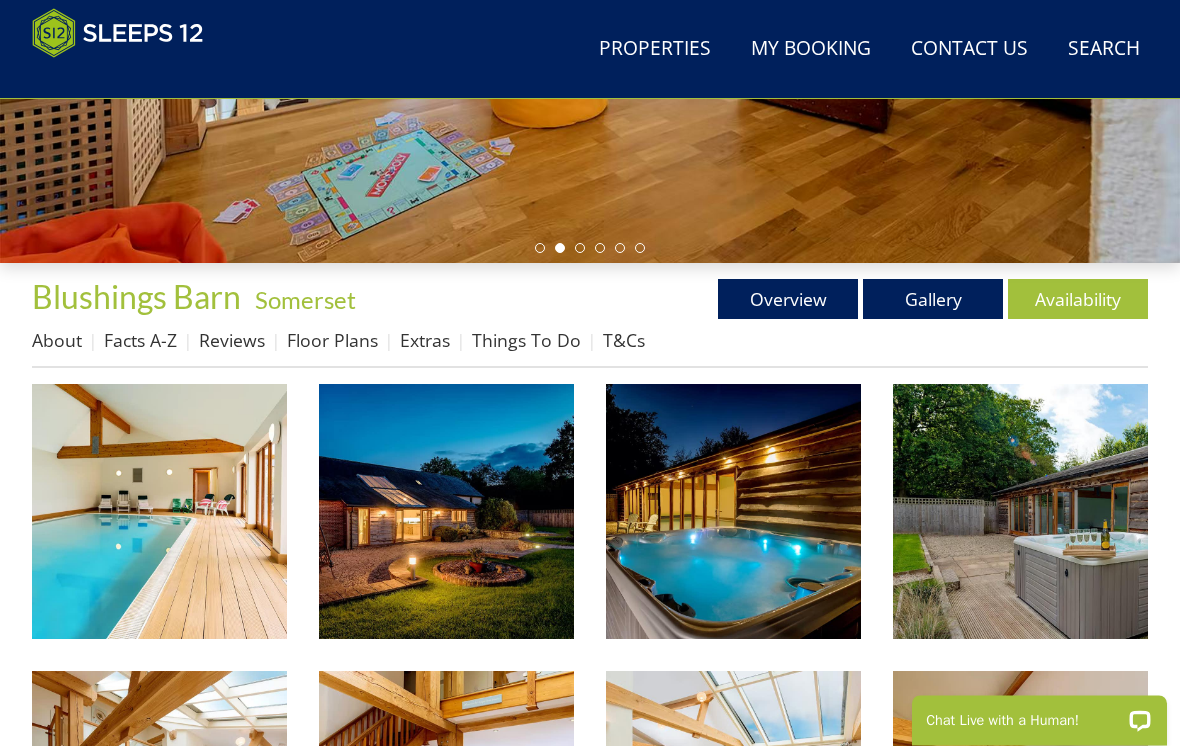 click on "Floor Plans" at bounding box center [332, 341] 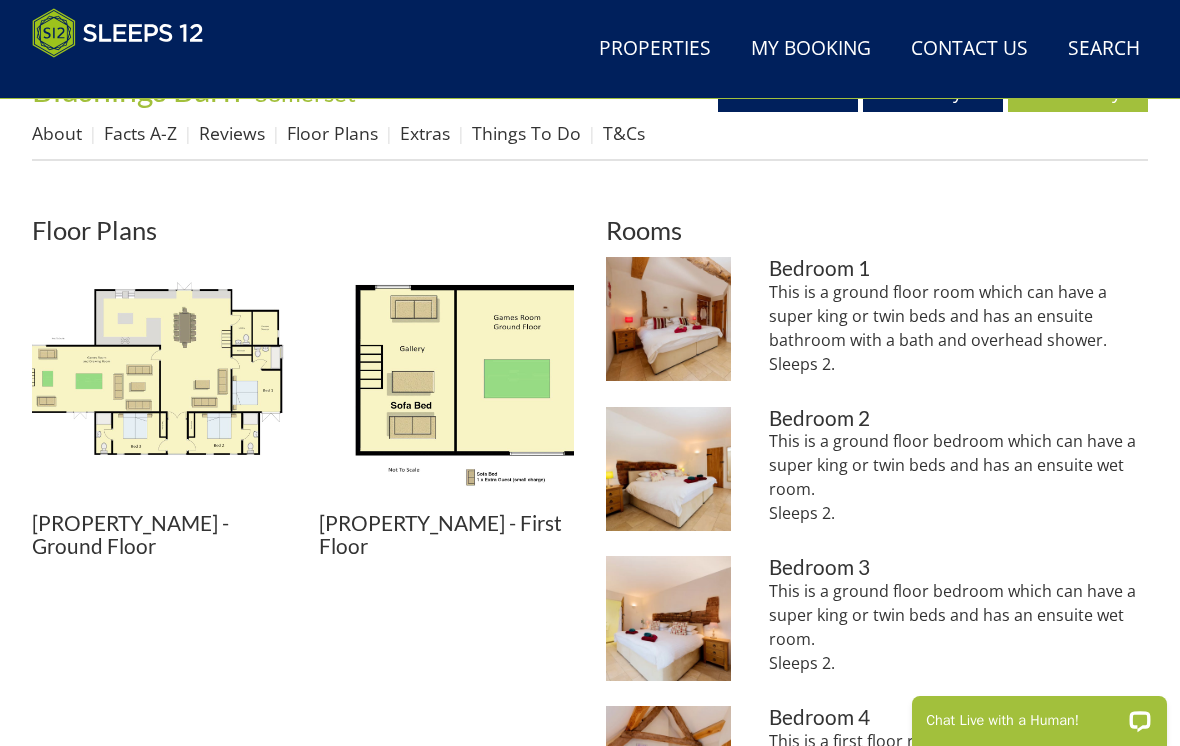 scroll, scrollTop: 746, scrollLeft: 0, axis: vertical 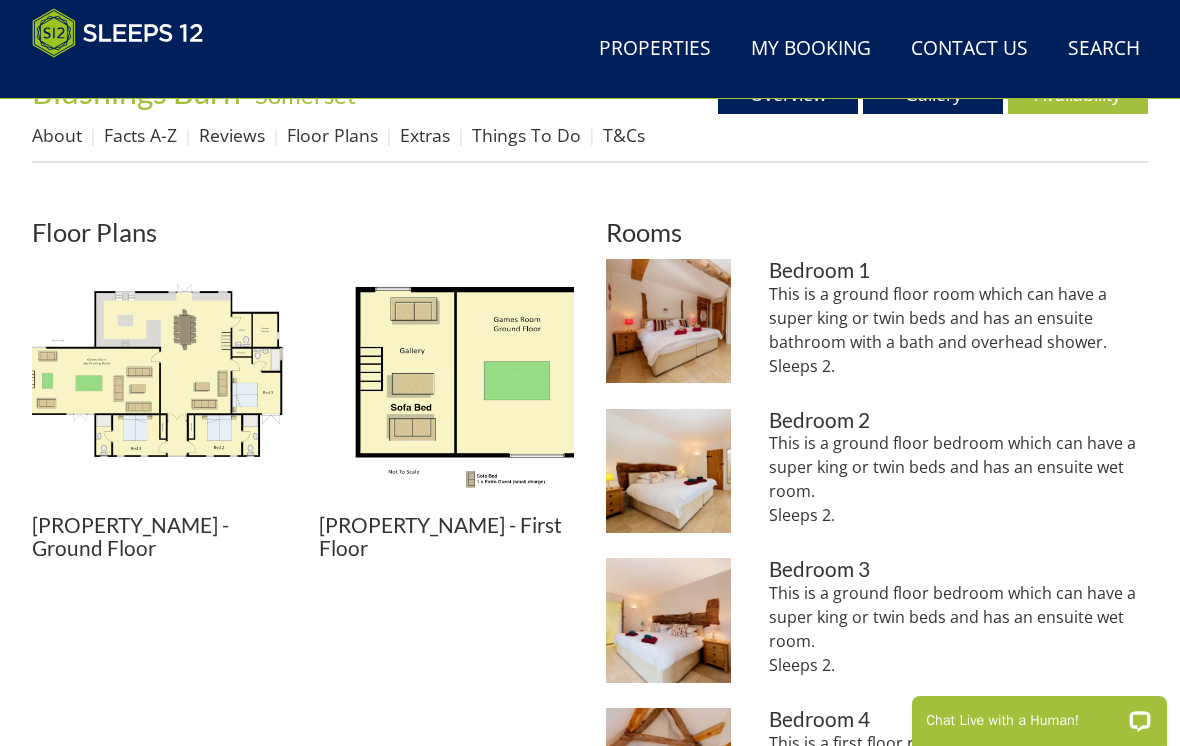 click at bounding box center [159, 386] 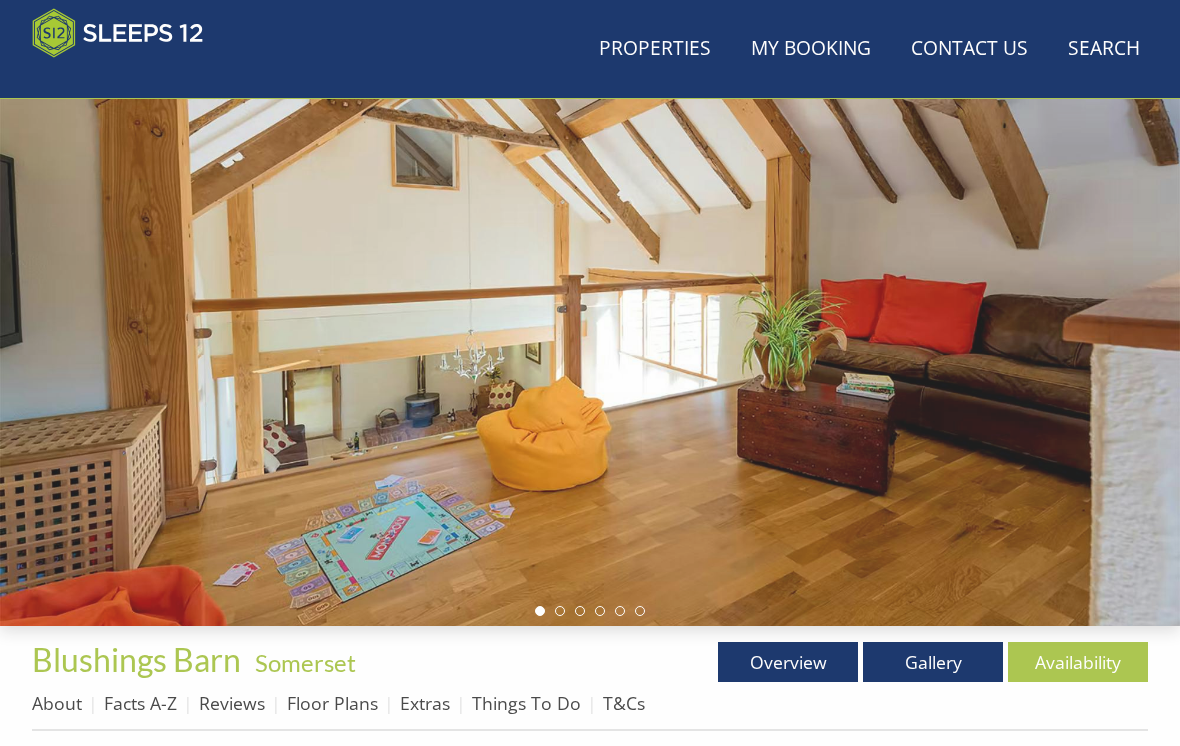 scroll, scrollTop: 165, scrollLeft: 0, axis: vertical 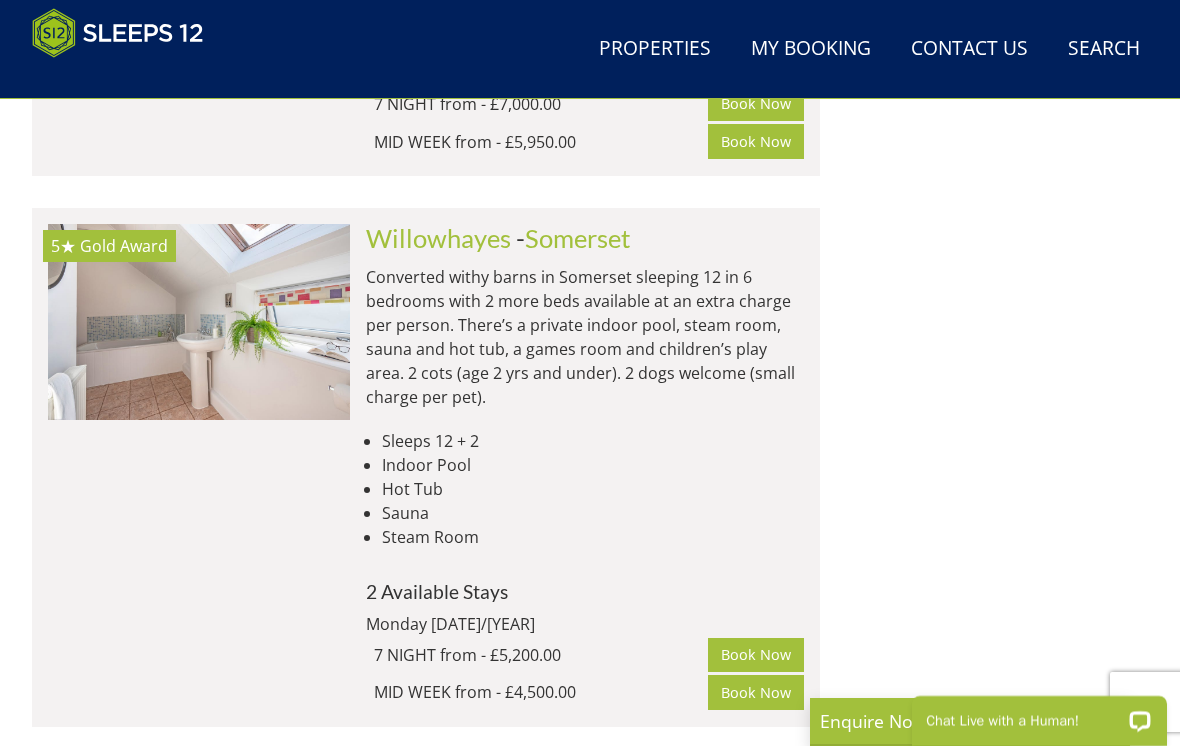 click on "Hot Tub" at bounding box center [593, 489] 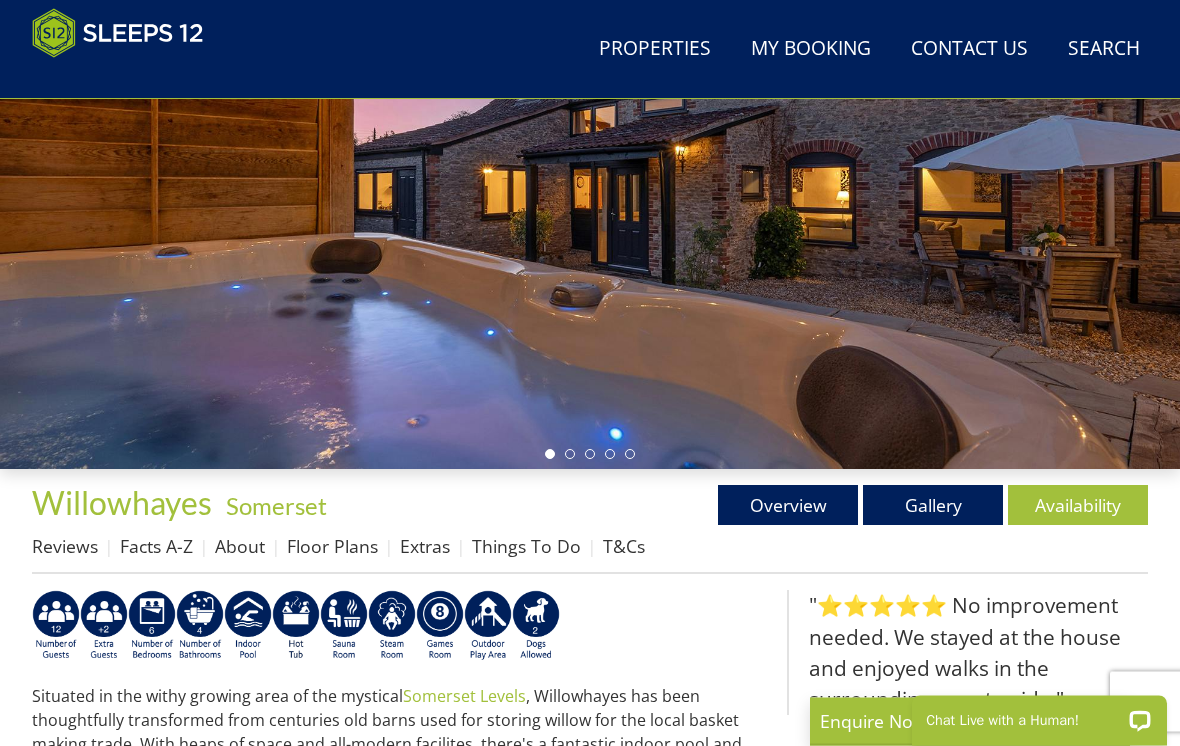 scroll, scrollTop: 335, scrollLeft: 0, axis: vertical 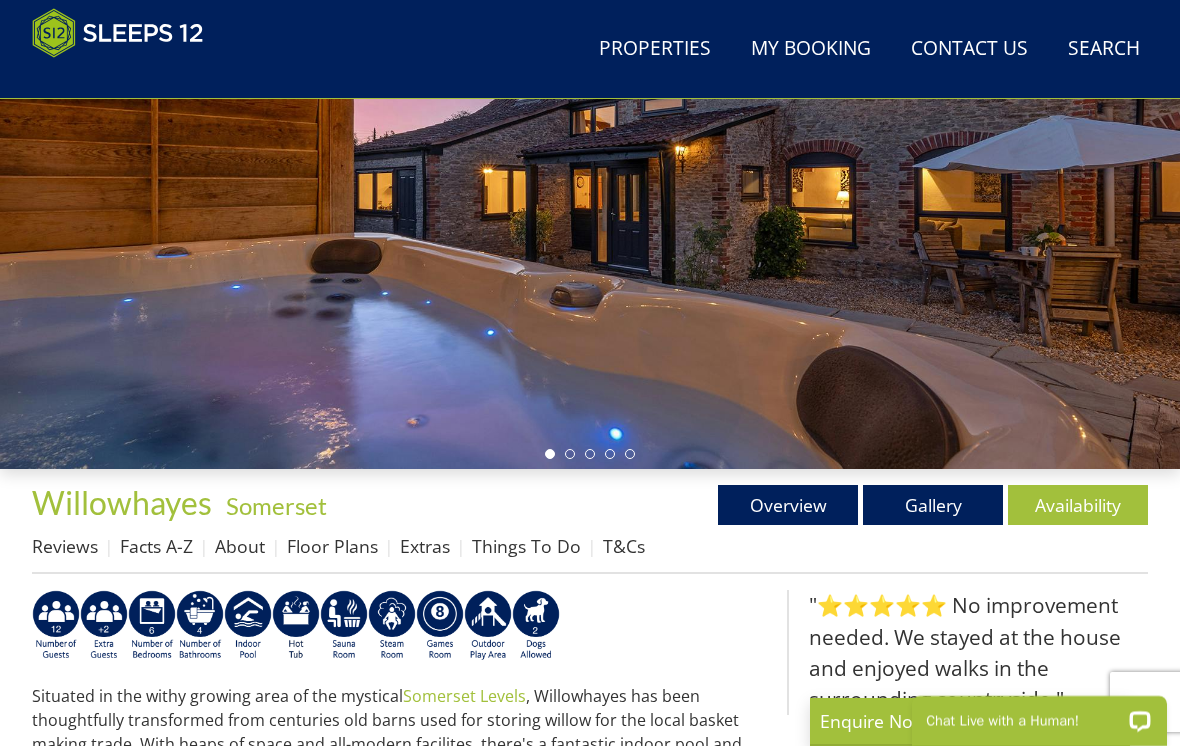 click on "Gallery" at bounding box center [933, 505] 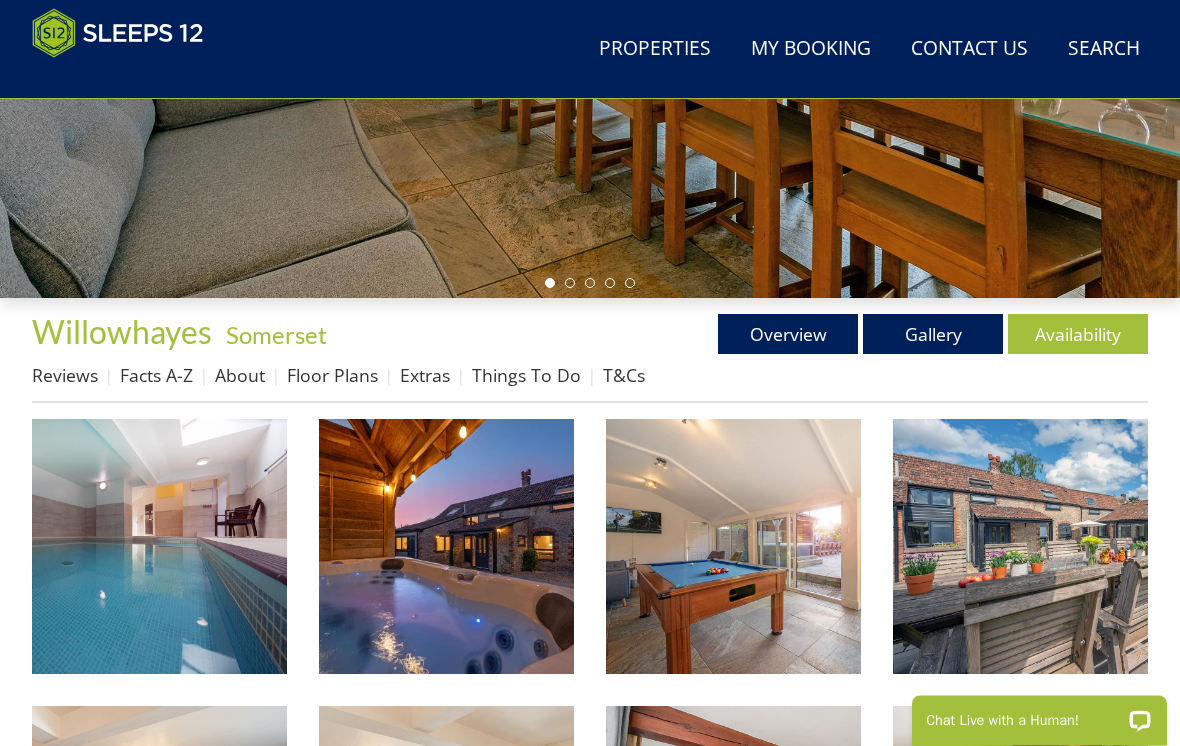 scroll, scrollTop: 506, scrollLeft: 0, axis: vertical 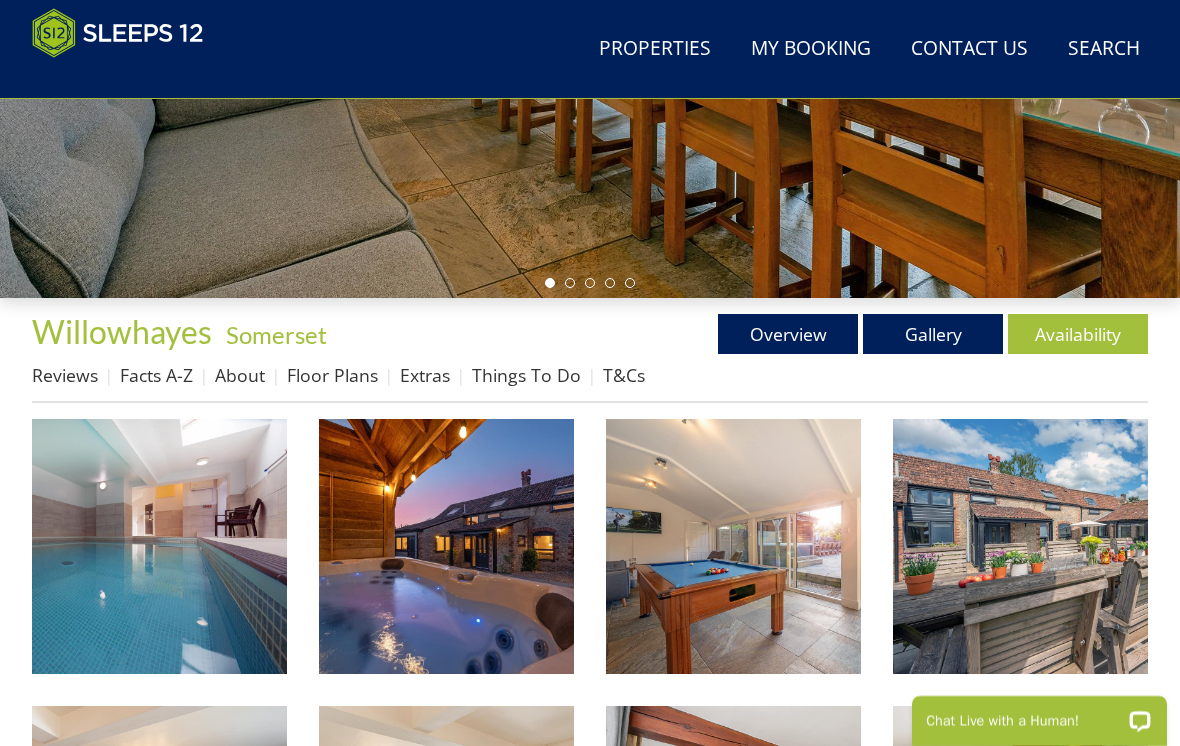 click at bounding box center [159, 546] 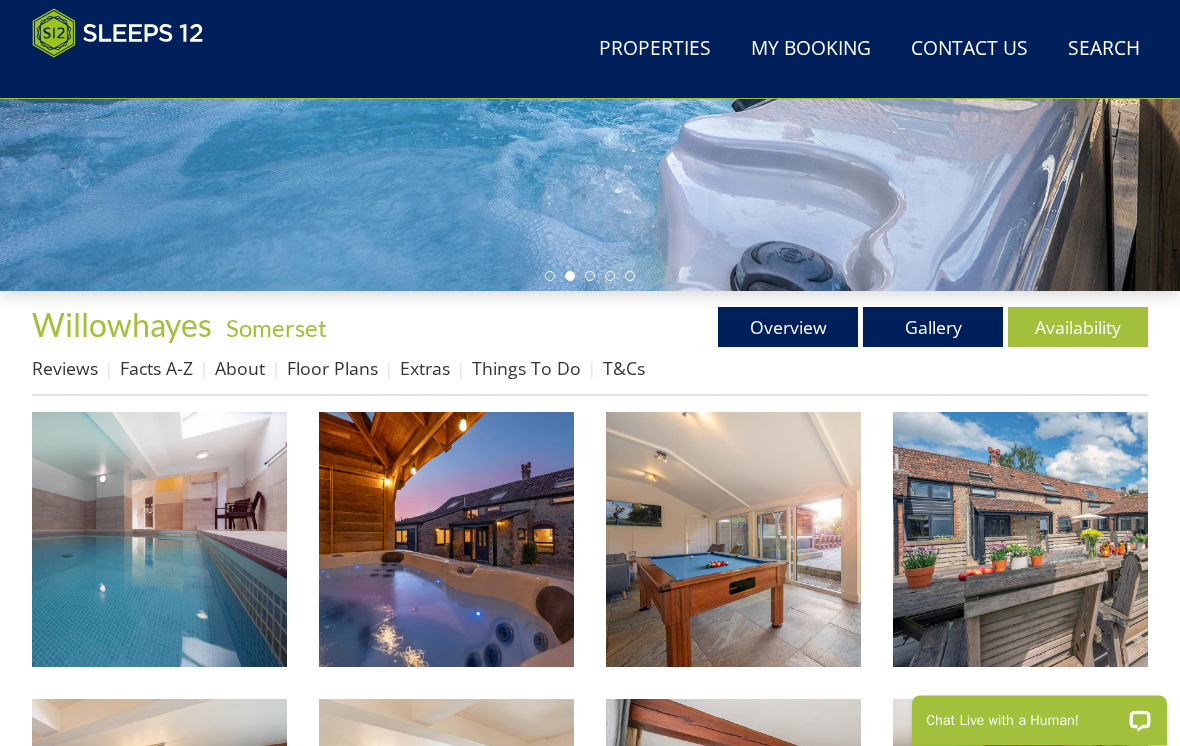 scroll, scrollTop: 513, scrollLeft: 0, axis: vertical 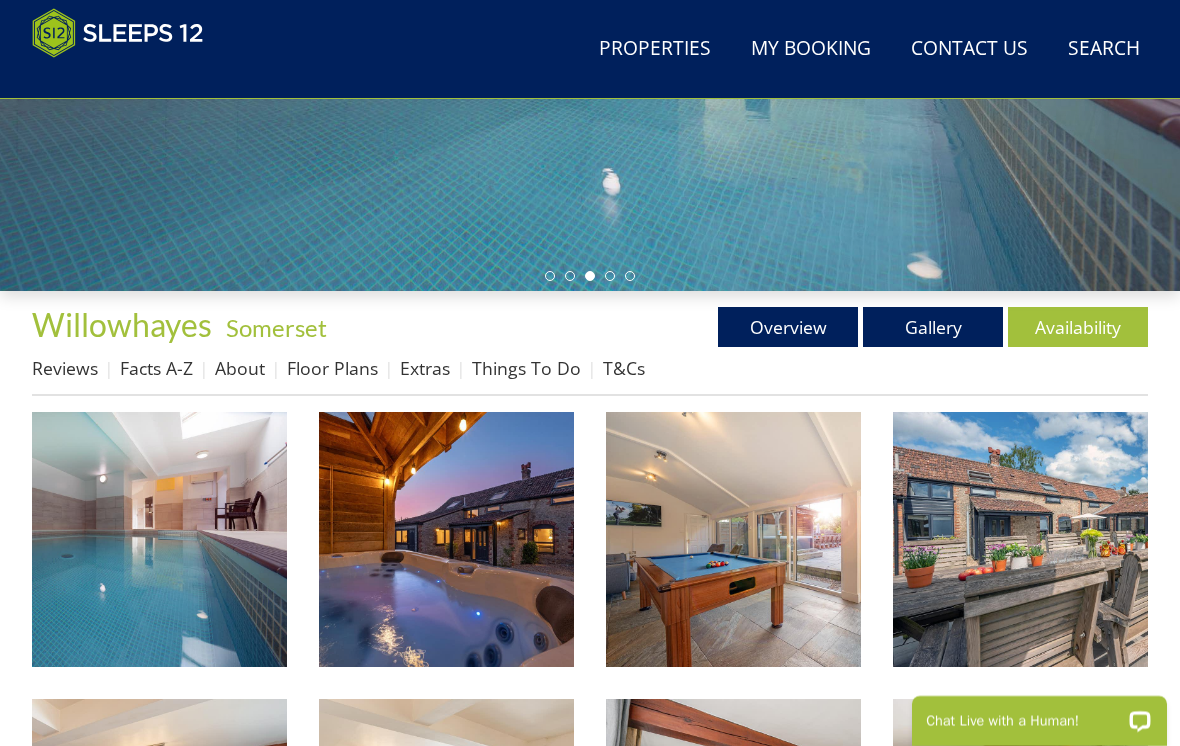 click on "Floor Plans" at bounding box center (332, 368) 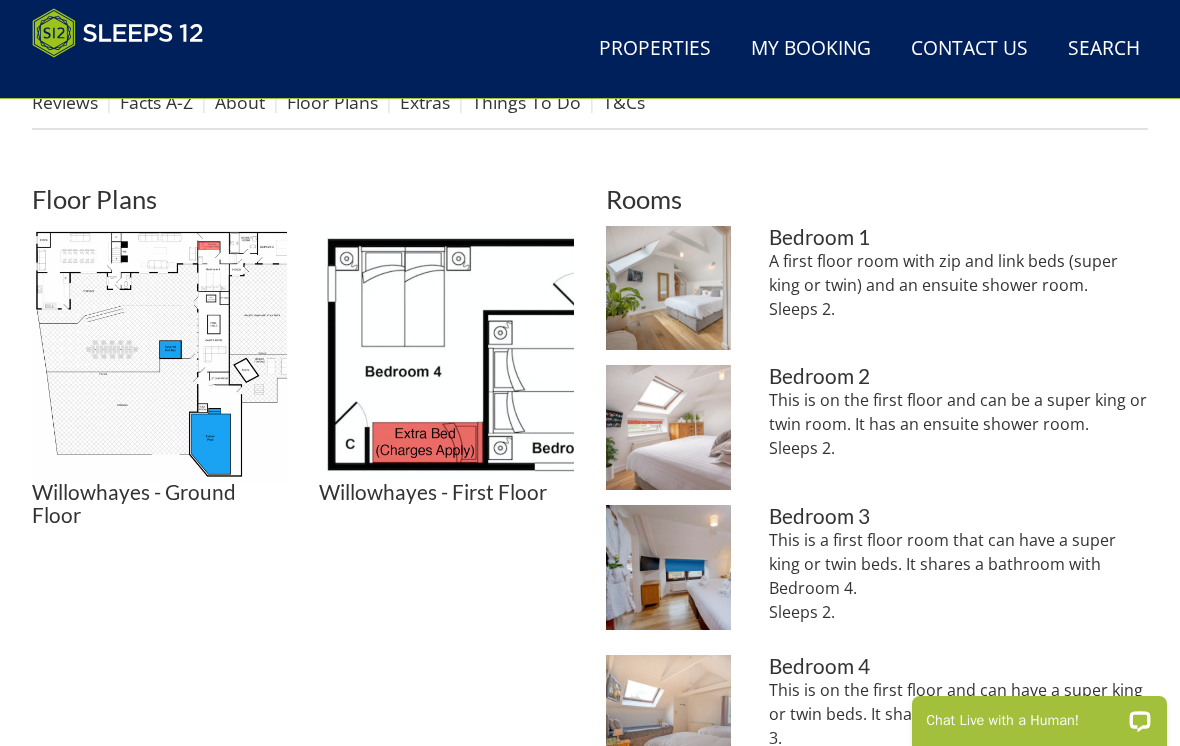 scroll, scrollTop: 0, scrollLeft: 0, axis: both 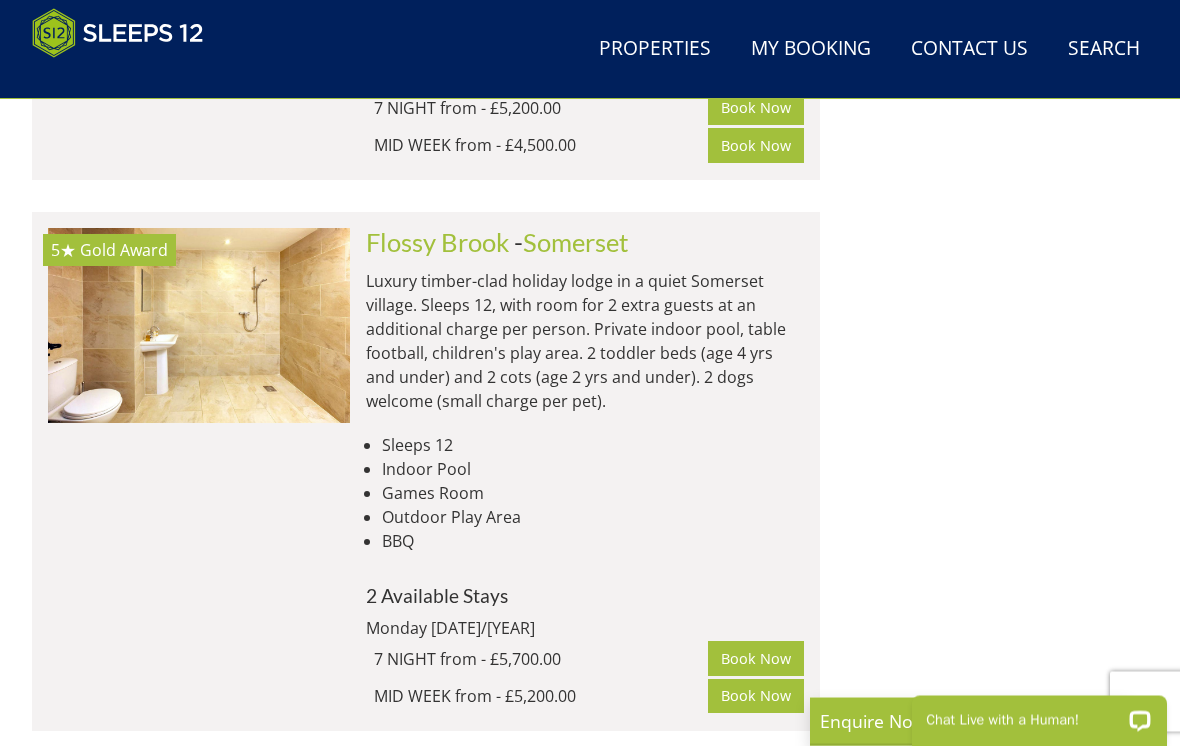 click on "[PROPERTY_NAME]
Check Availability
More Info" at bounding box center (199, 472) 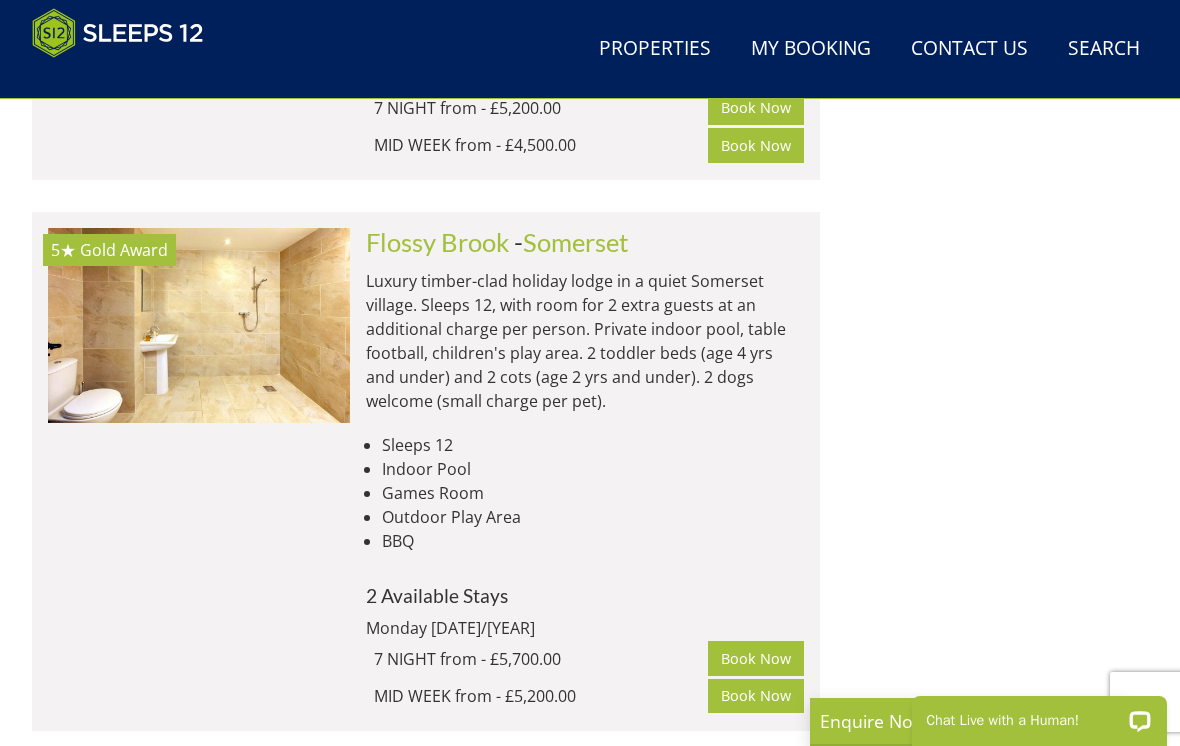 click on "Luxury timber-clad holiday lodge in a quiet Somerset village. Sleeps 12, with room for 2 extra guests at an additional charge per person. Private indoor pool, table football, children's play area. 2 toddler beds (age 4 yrs and under) and 2 cots (age 2 yrs and under). 2 dogs welcome (small charge per pet)." at bounding box center [585, 341] 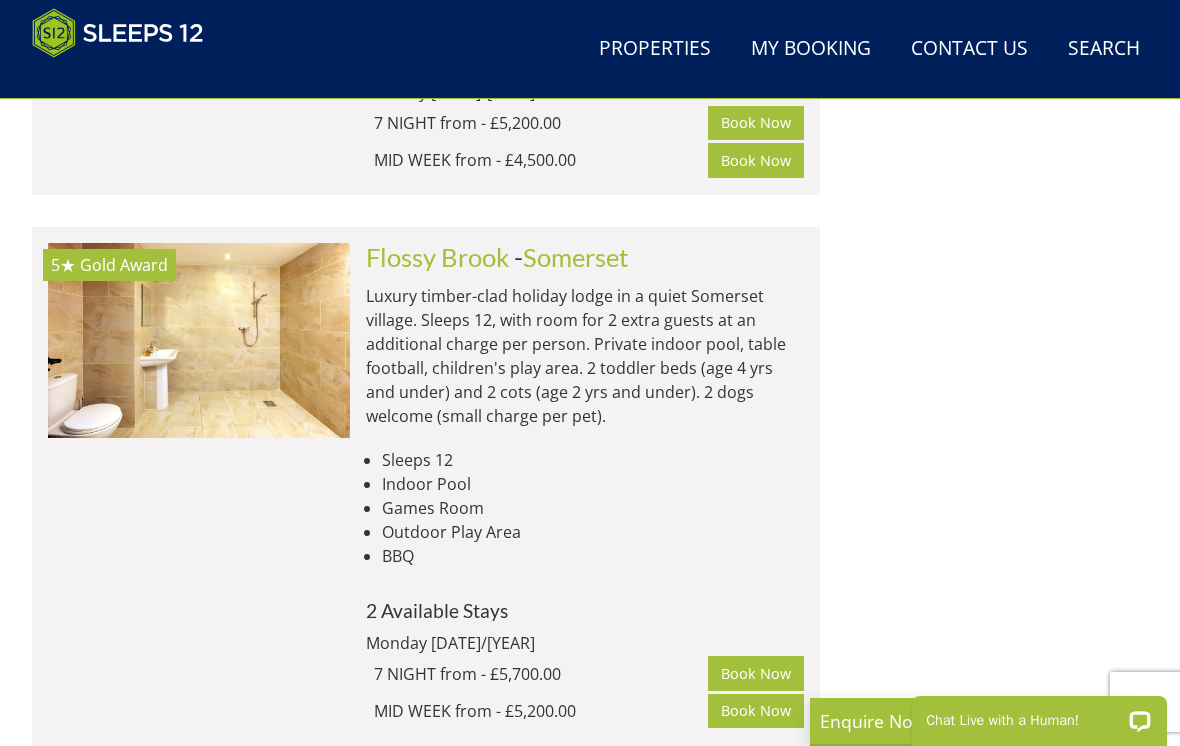 click at bounding box center [199, 340] 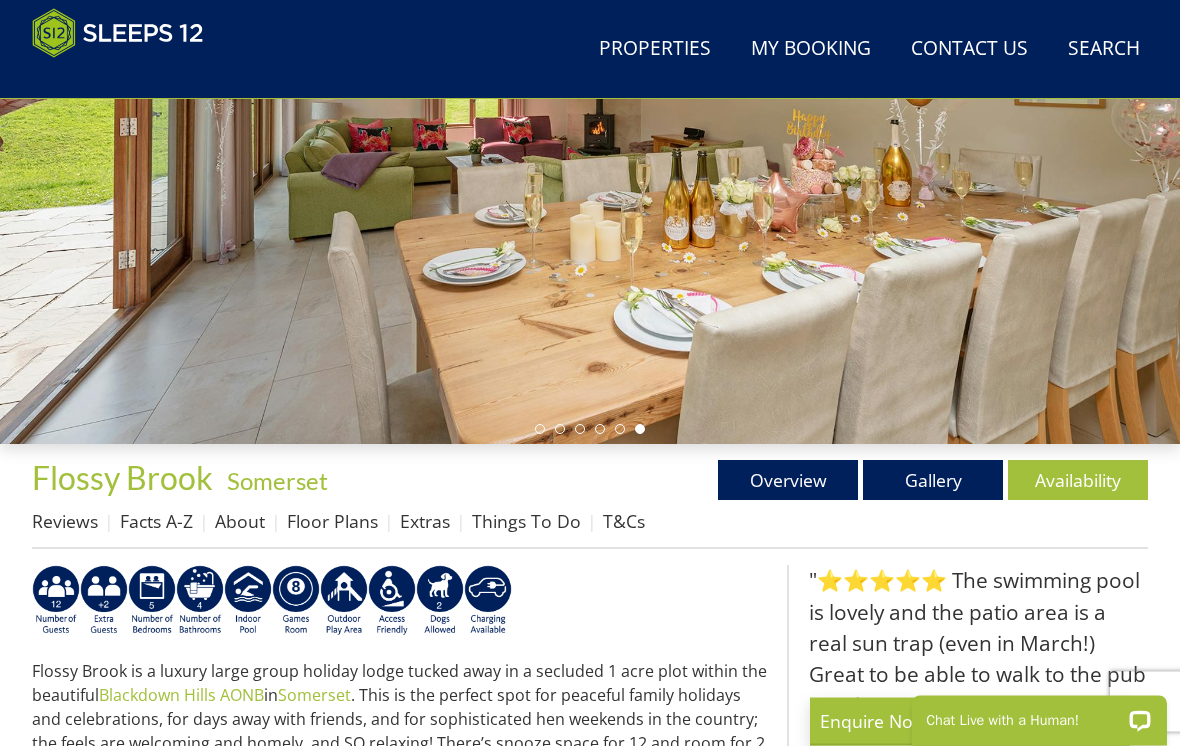 scroll, scrollTop: 358, scrollLeft: 0, axis: vertical 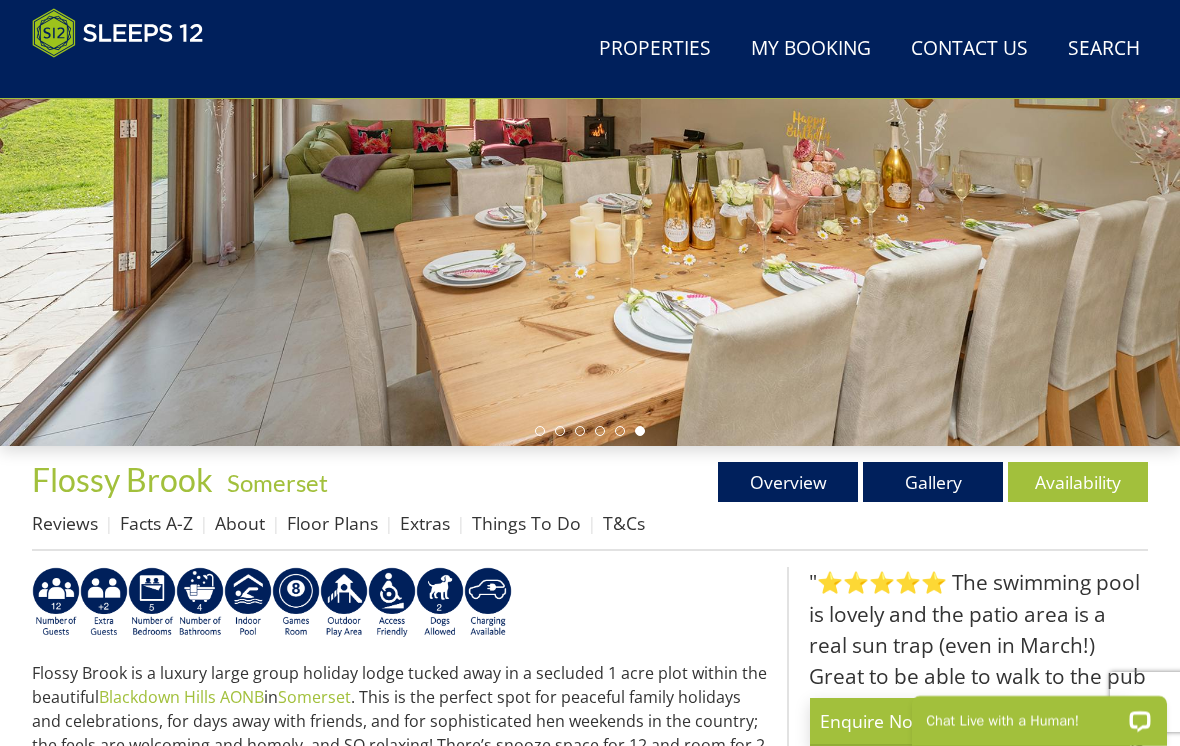 click on "Gallery" at bounding box center [933, 482] 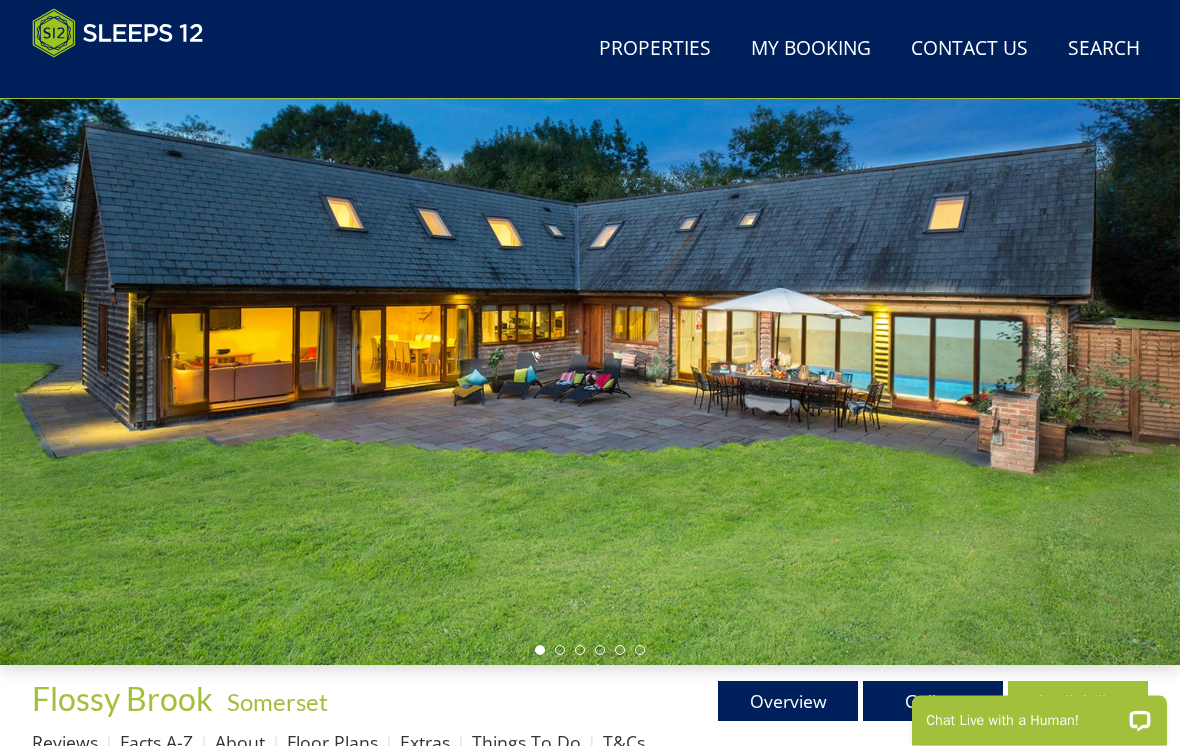 scroll, scrollTop: 136, scrollLeft: 0, axis: vertical 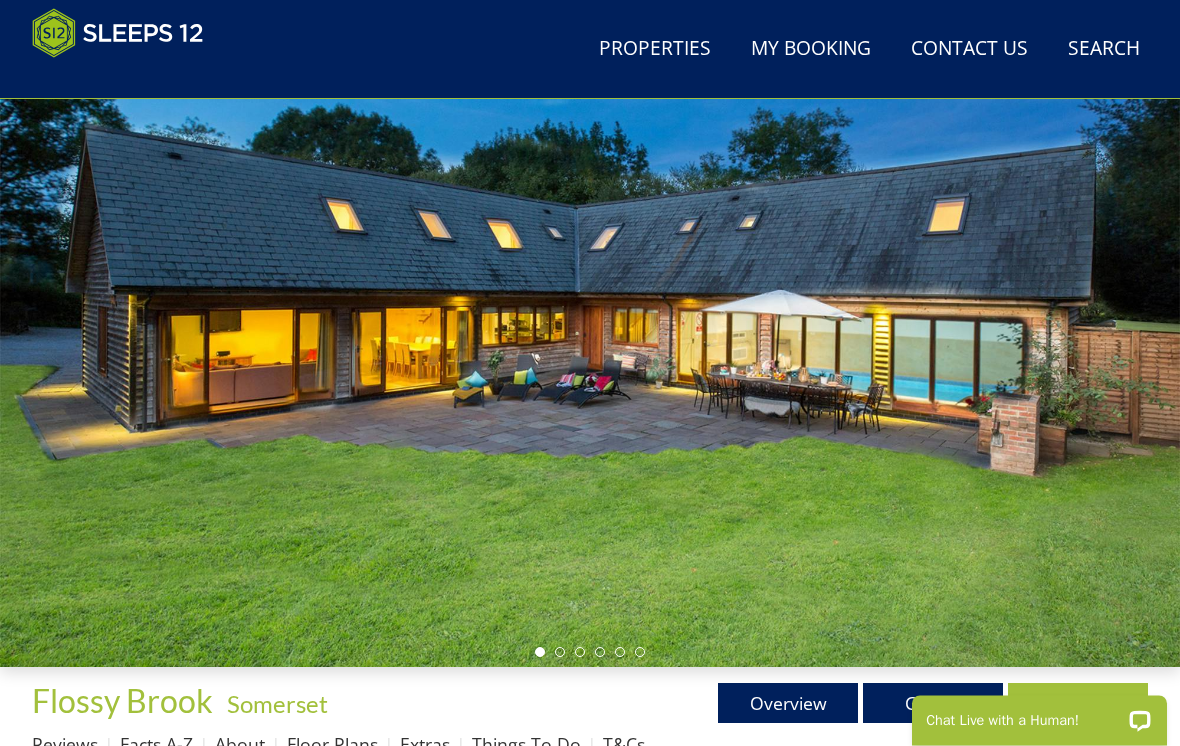 click at bounding box center [590, 337] 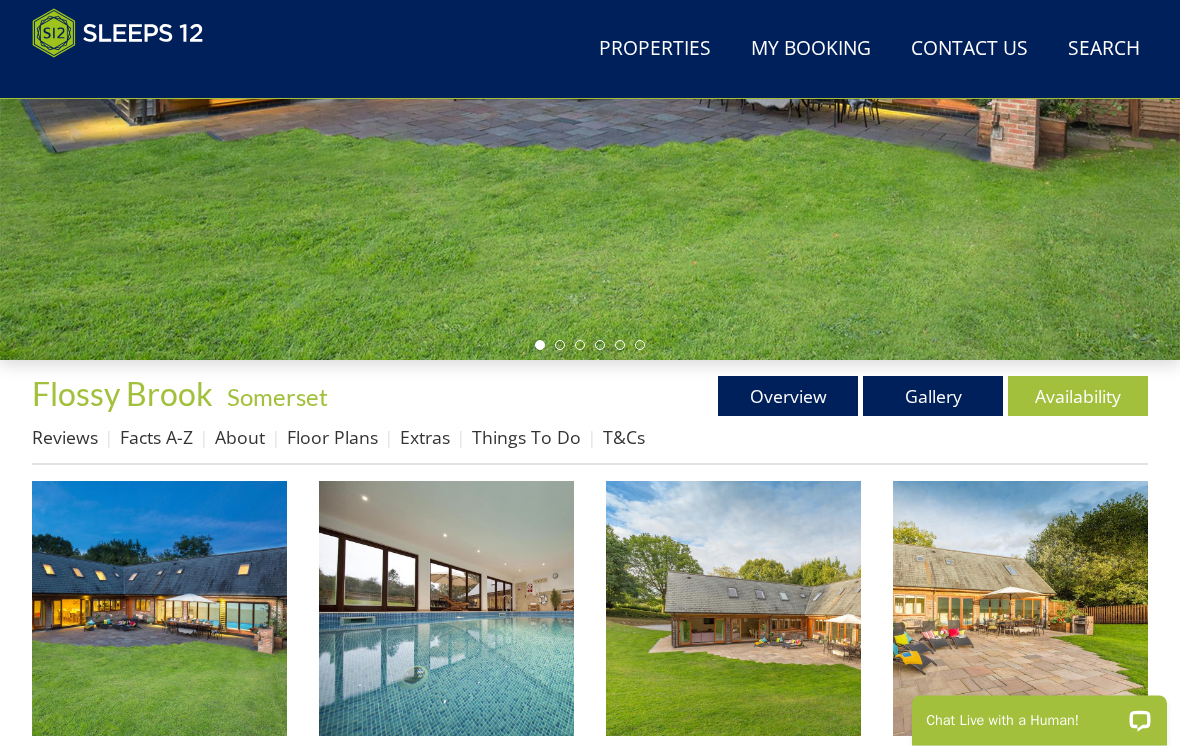 scroll, scrollTop: 602, scrollLeft: 0, axis: vertical 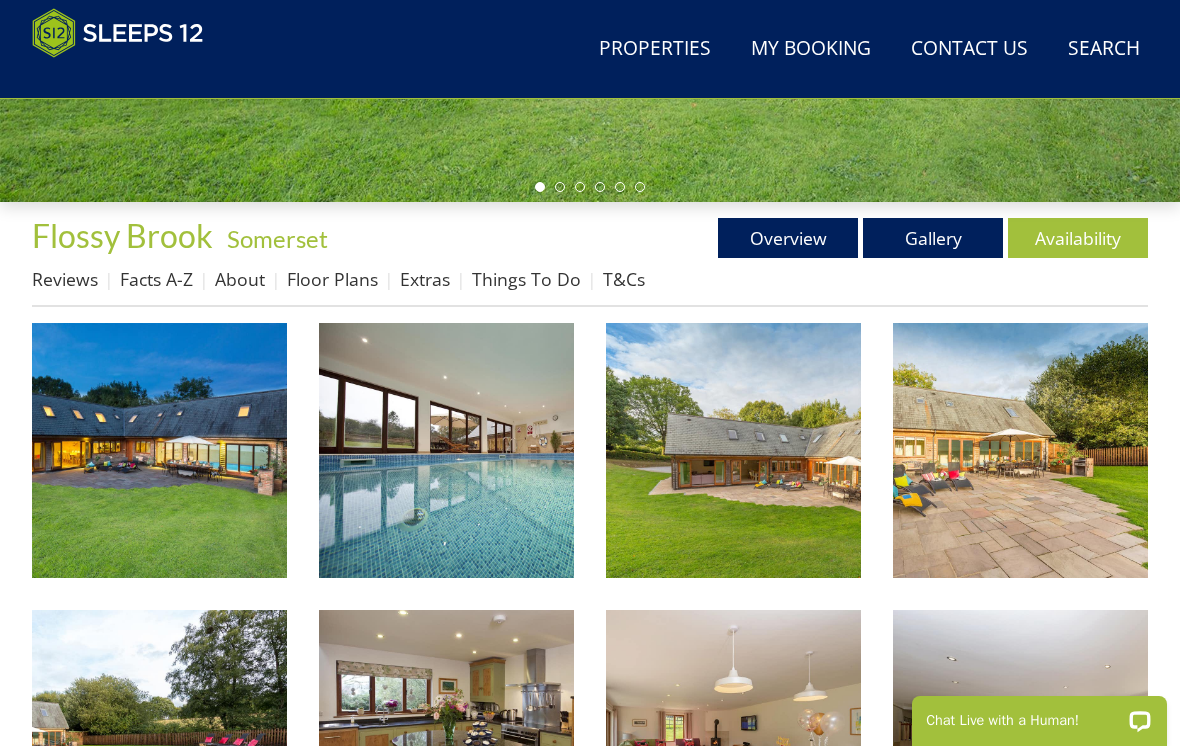 click at bounding box center [159, 450] 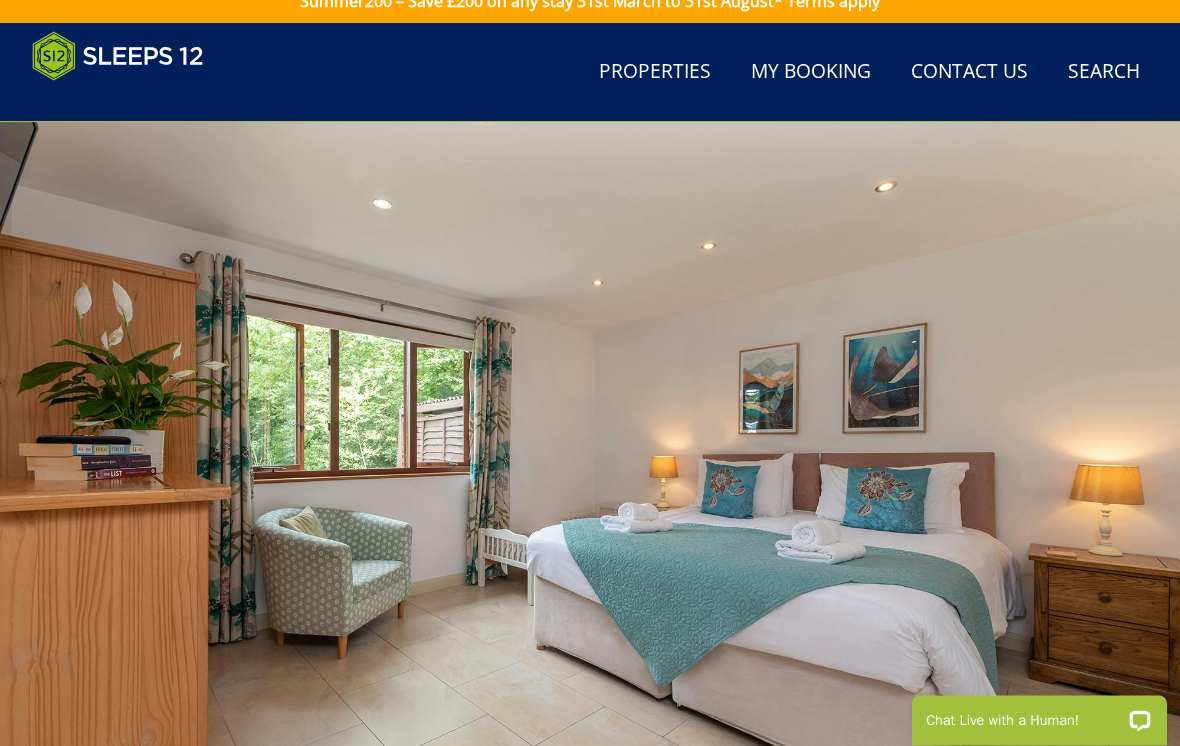 scroll, scrollTop: 0, scrollLeft: 0, axis: both 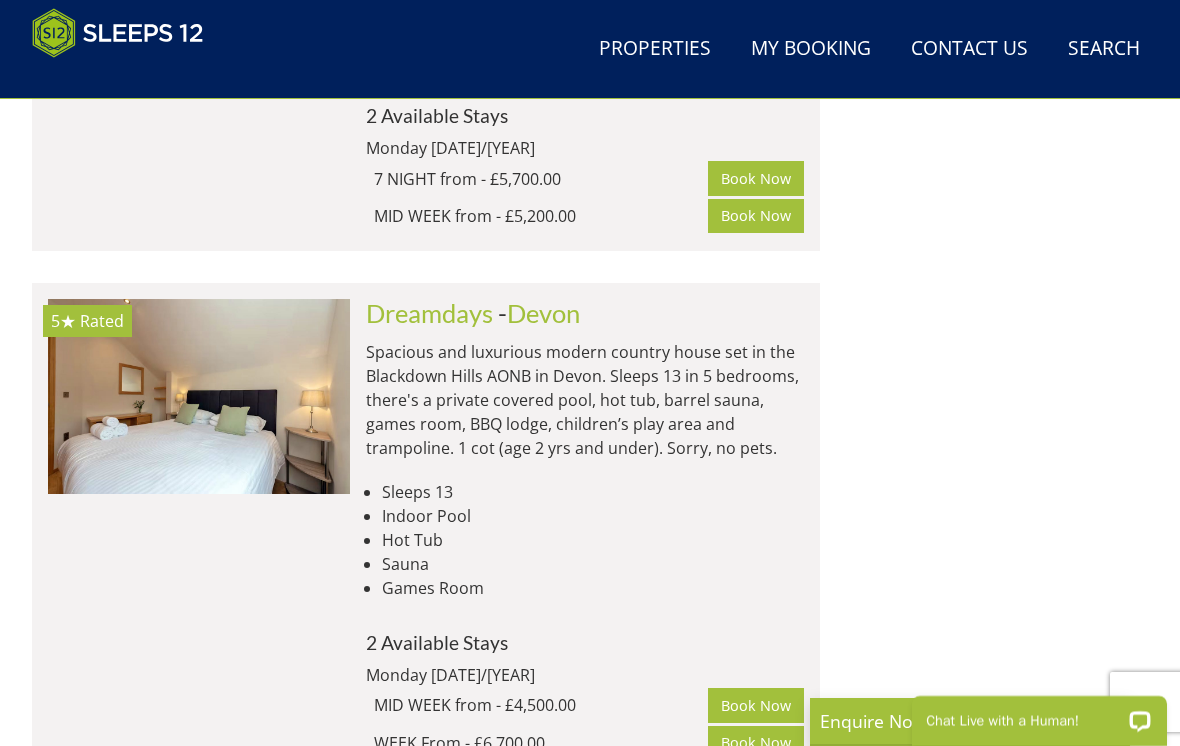 click at bounding box center [199, 396] 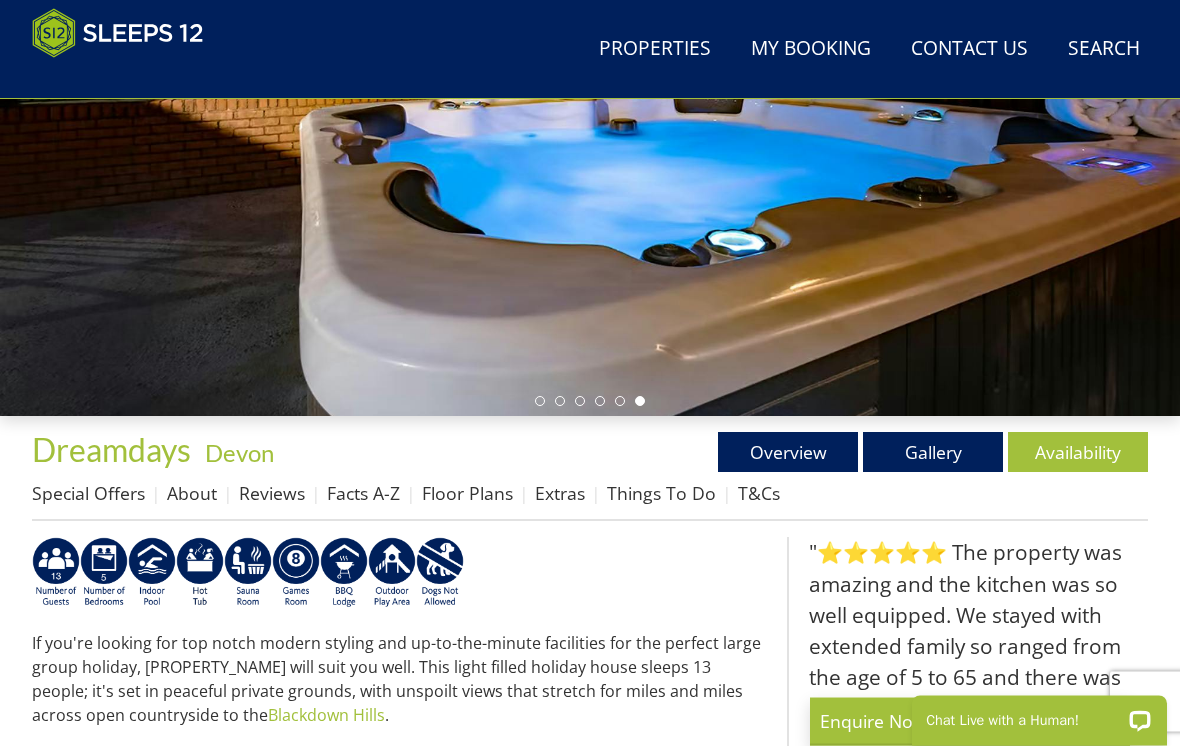 scroll, scrollTop: 369, scrollLeft: 0, axis: vertical 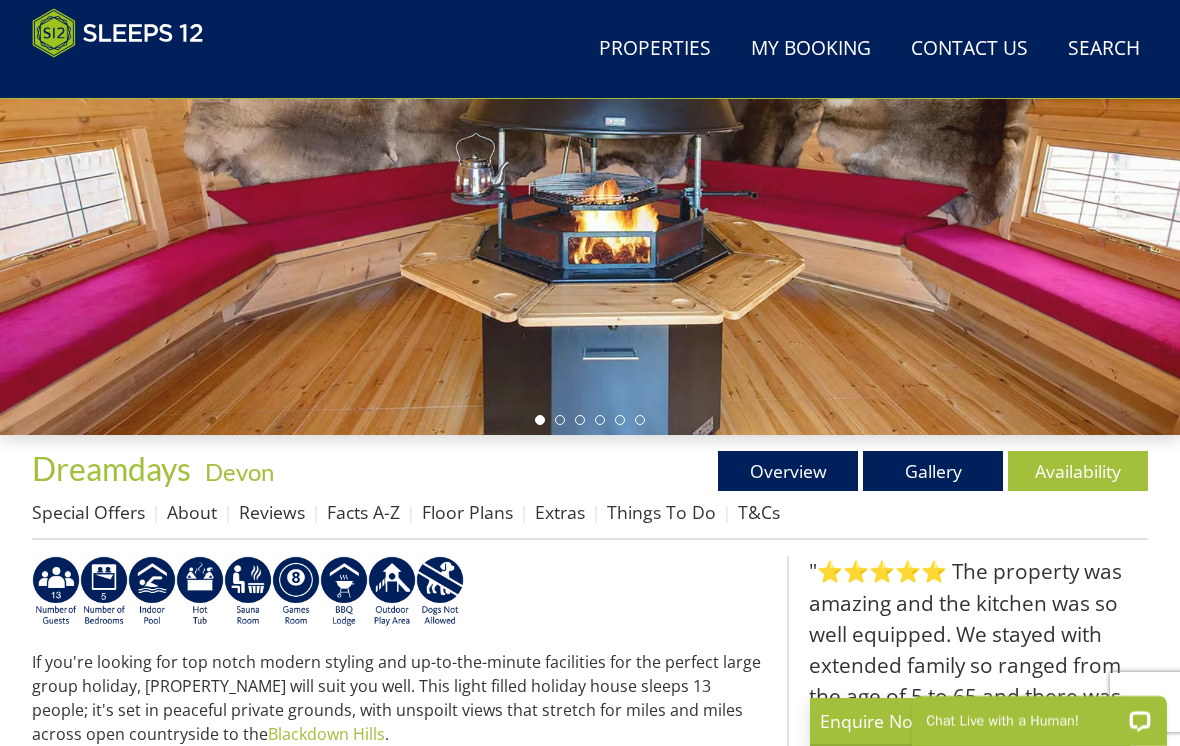 click on "Gallery" at bounding box center [933, 471] 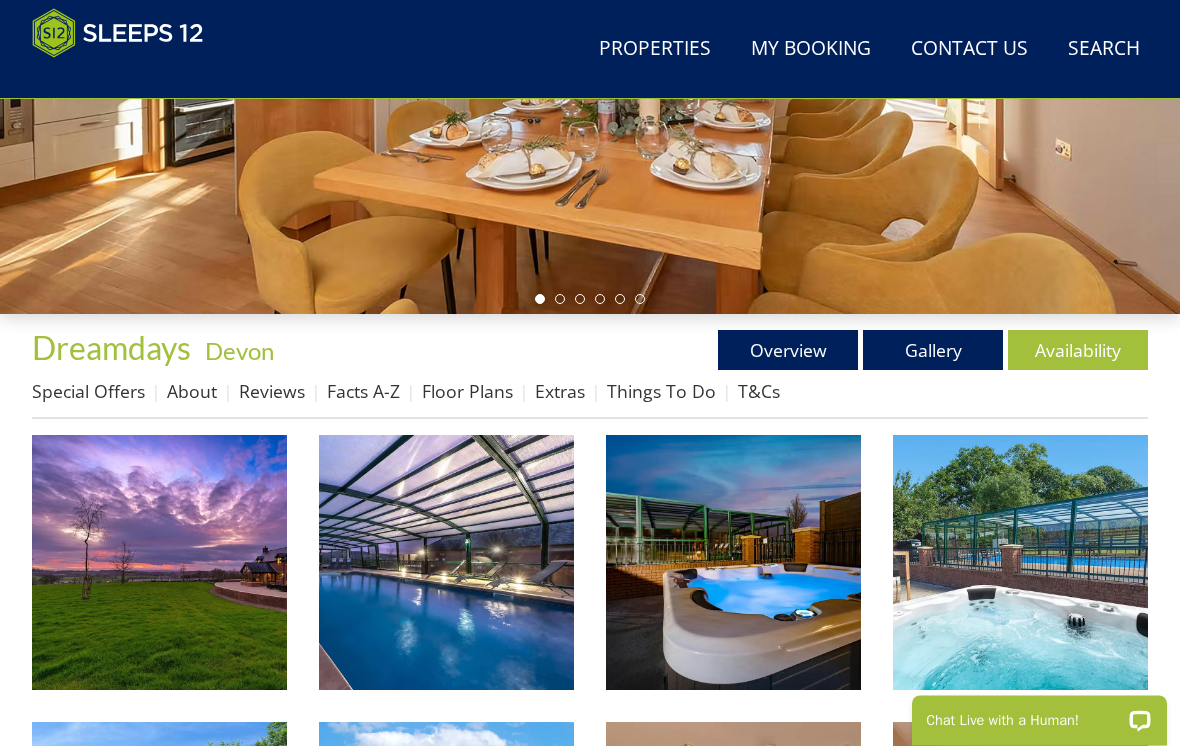 scroll, scrollTop: 511, scrollLeft: 0, axis: vertical 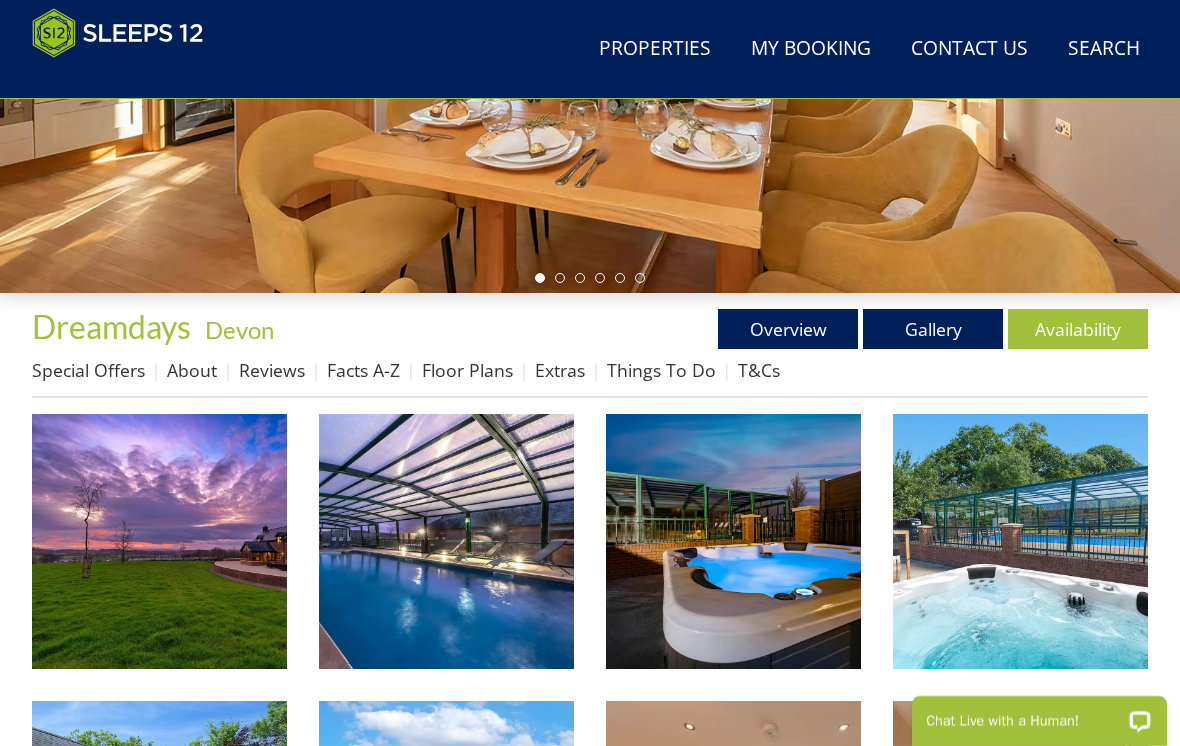 click at bounding box center (159, 541) 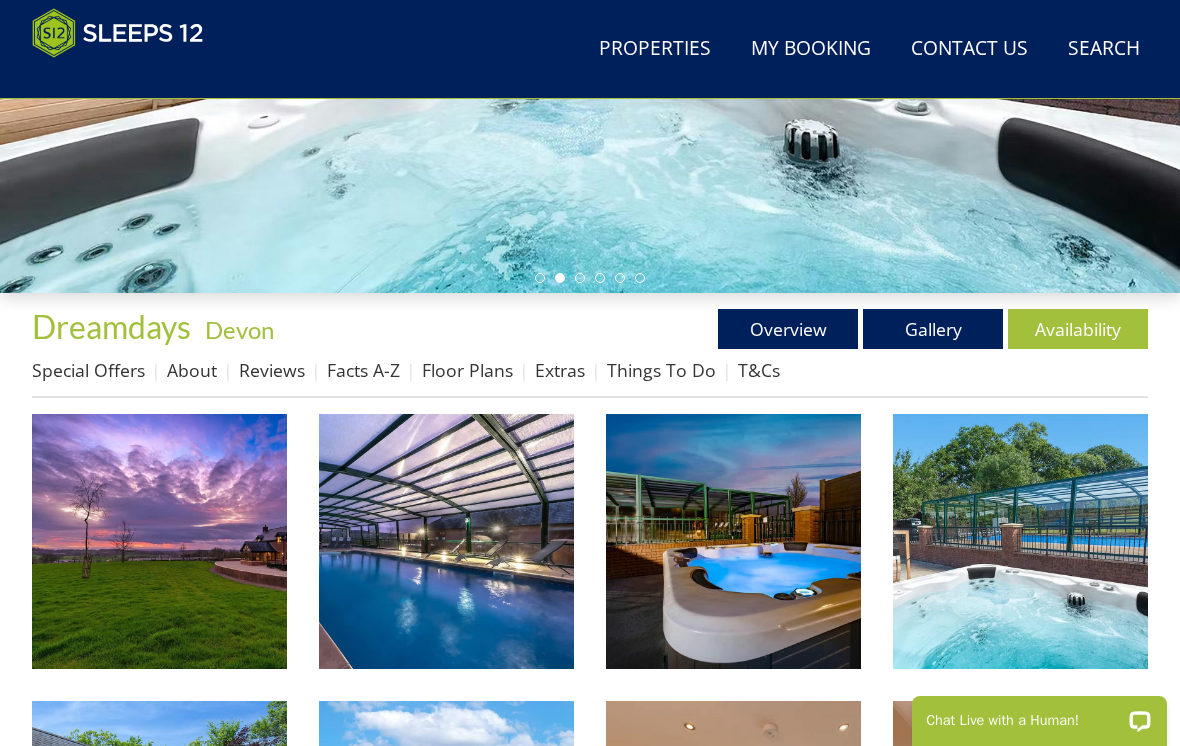 click on "Overview" at bounding box center (788, 329) 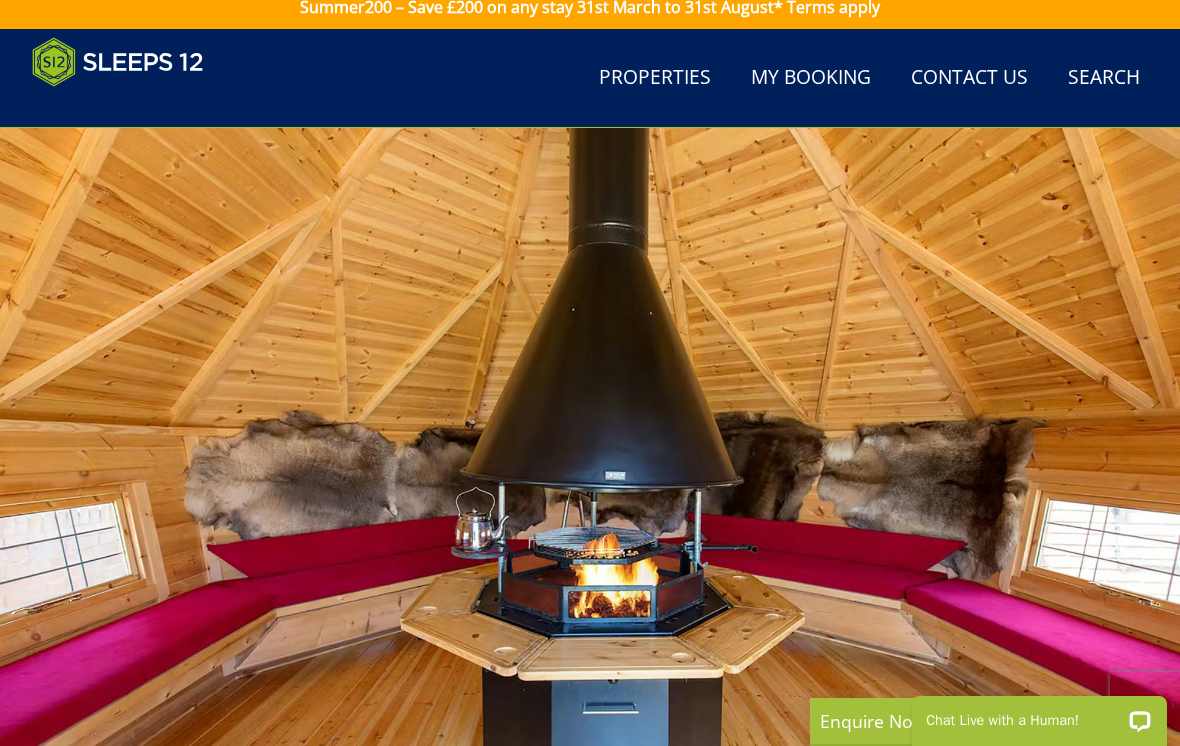 scroll, scrollTop: 0, scrollLeft: 0, axis: both 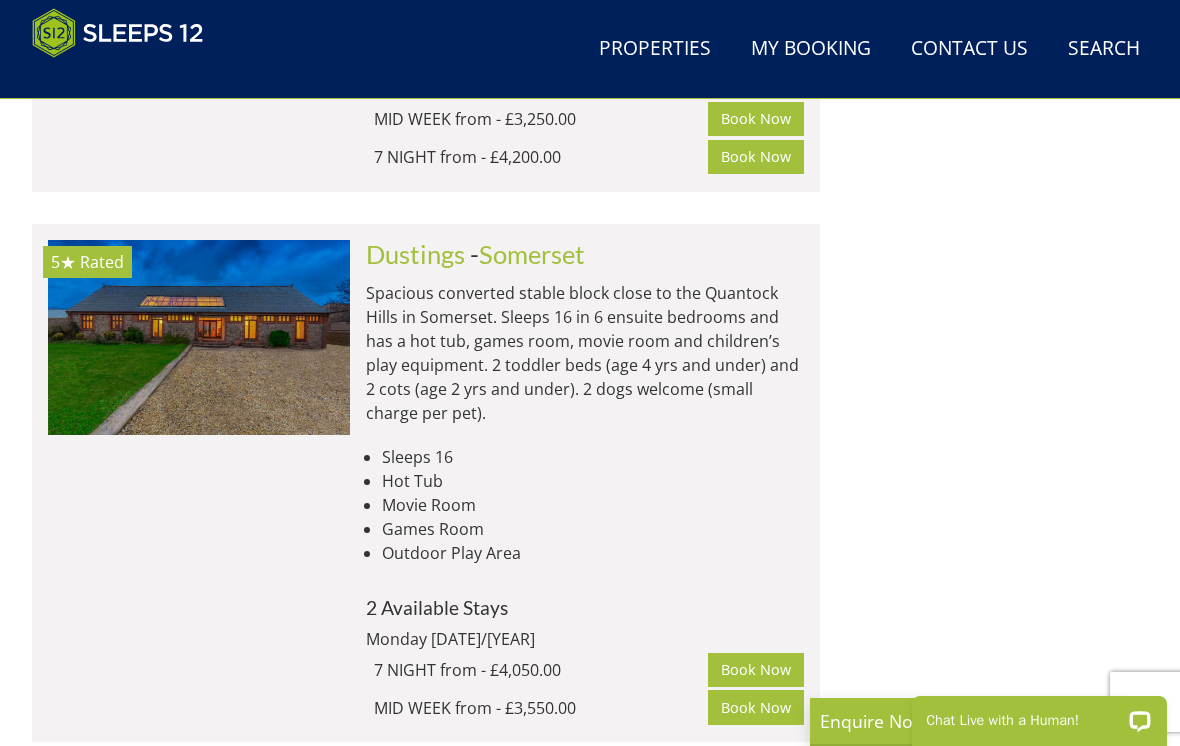 click on "Games Room" at bounding box center (593, 529) 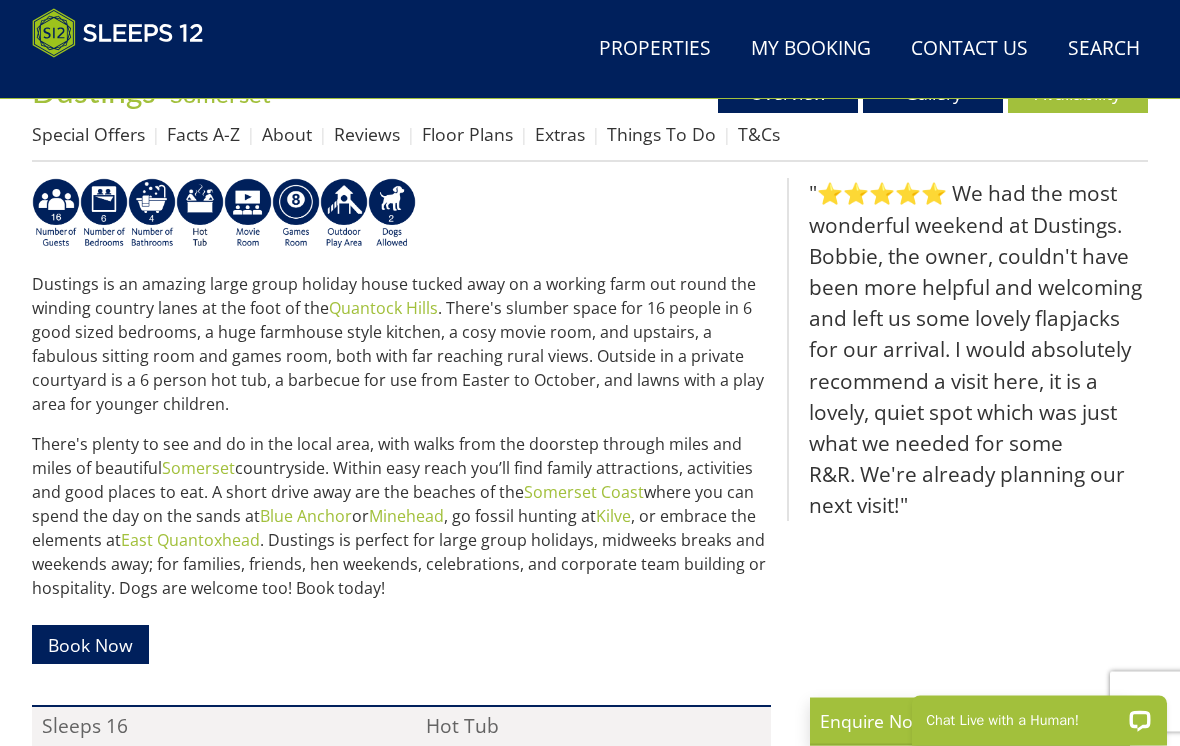 scroll, scrollTop: 747, scrollLeft: 0, axis: vertical 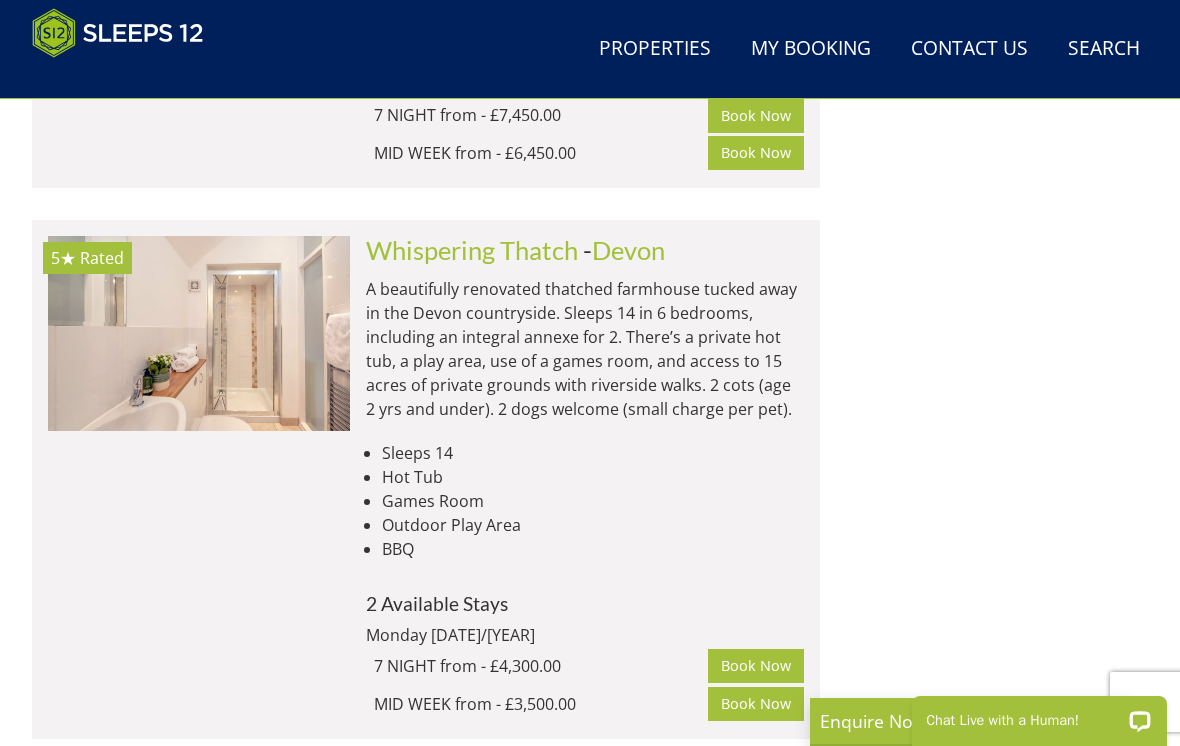 click at bounding box center [199, 333] 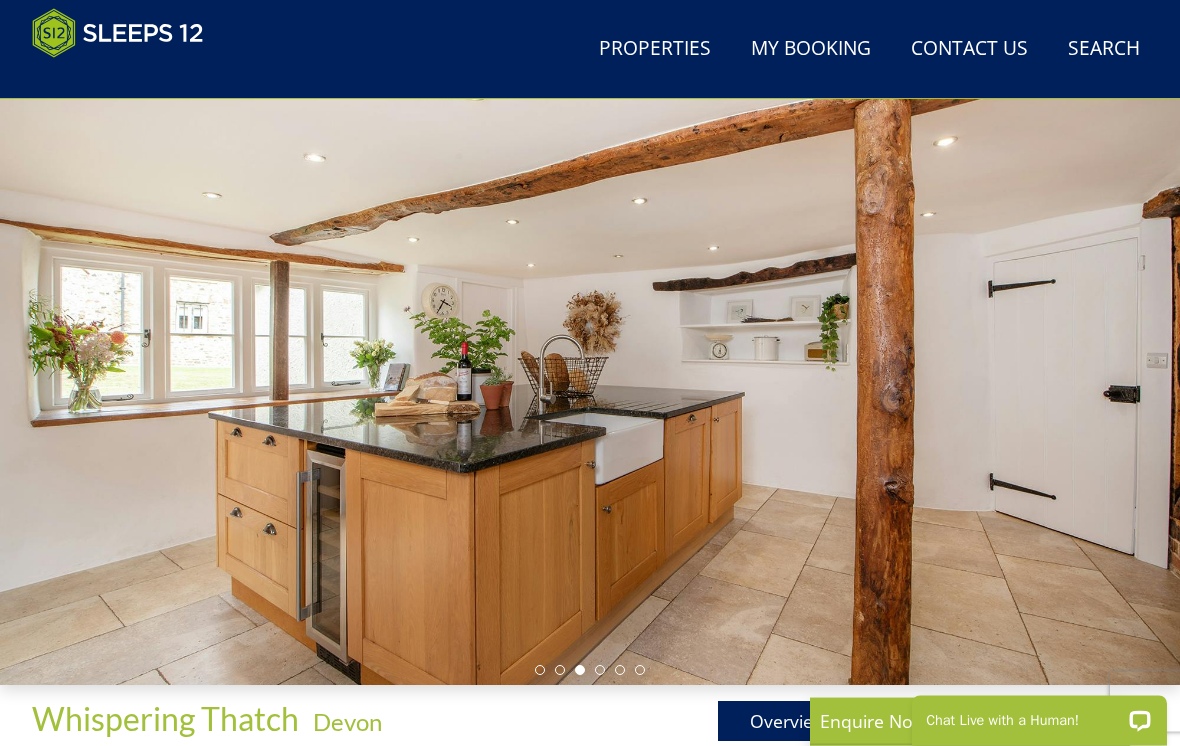 scroll, scrollTop: 0, scrollLeft: 0, axis: both 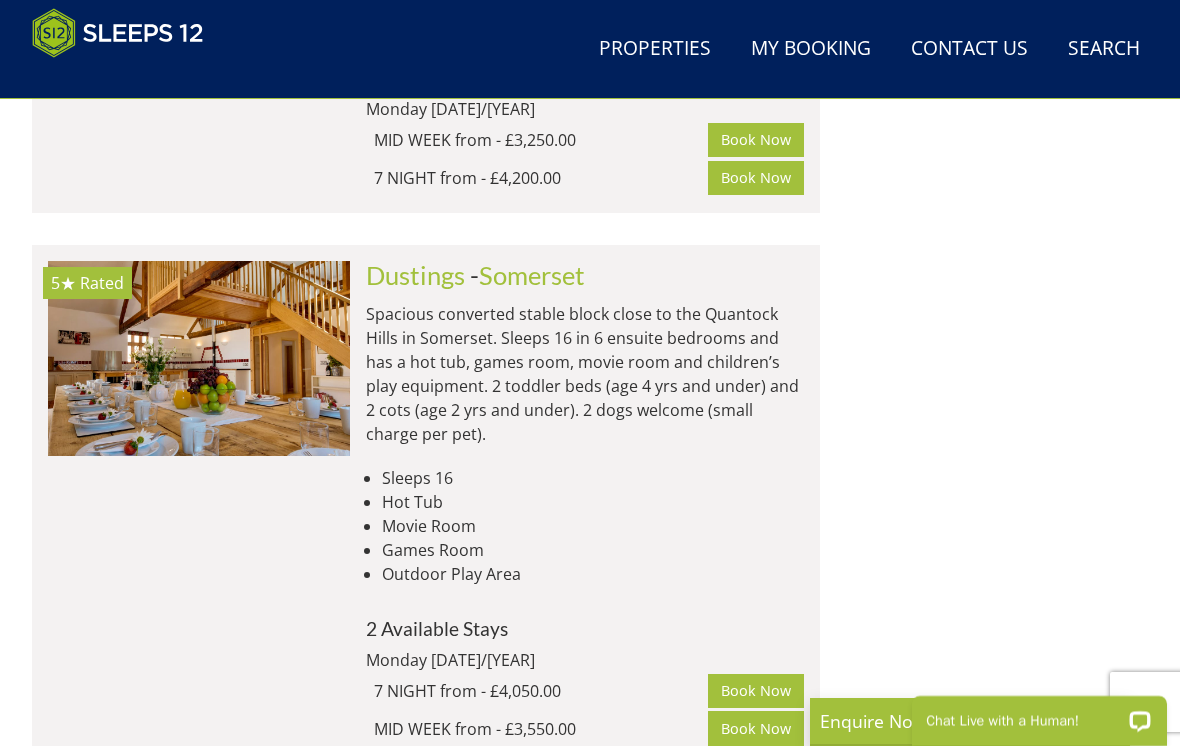 click at bounding box center [199, 358] 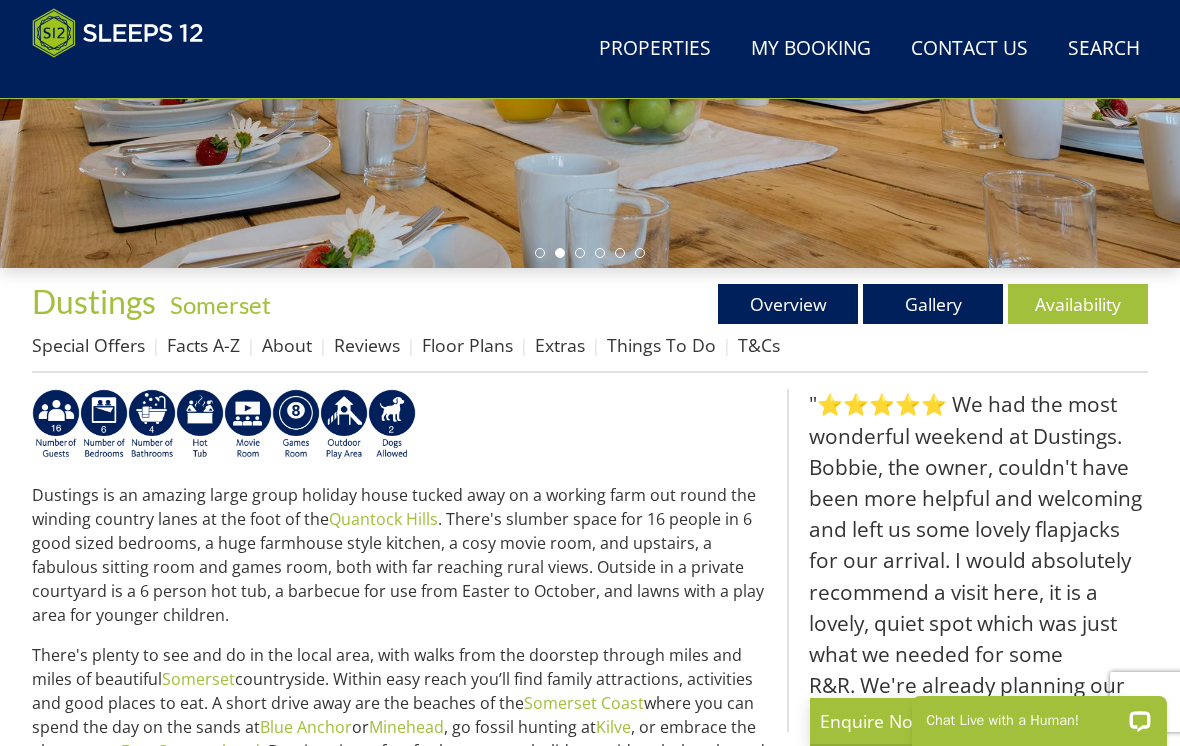 scroll, scrollTop: 524, scrollLeft: 0, axis: vertical 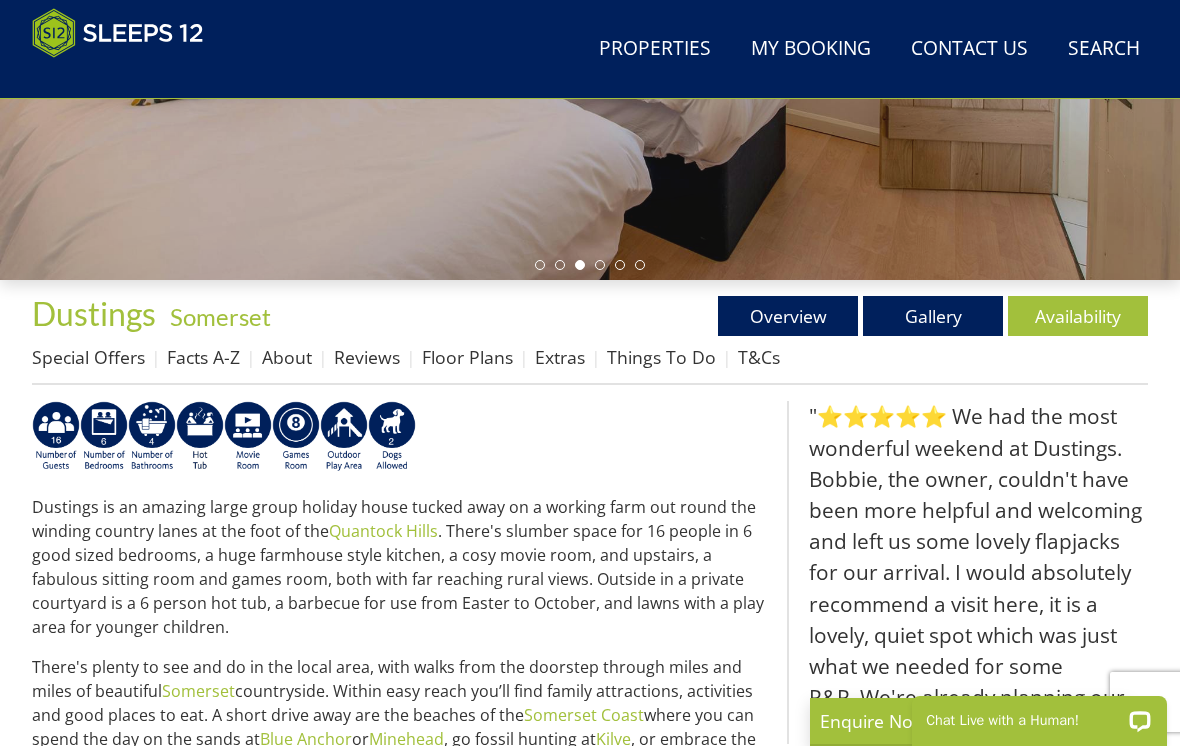 click on "Gallery" at bounding box center [933, 316] 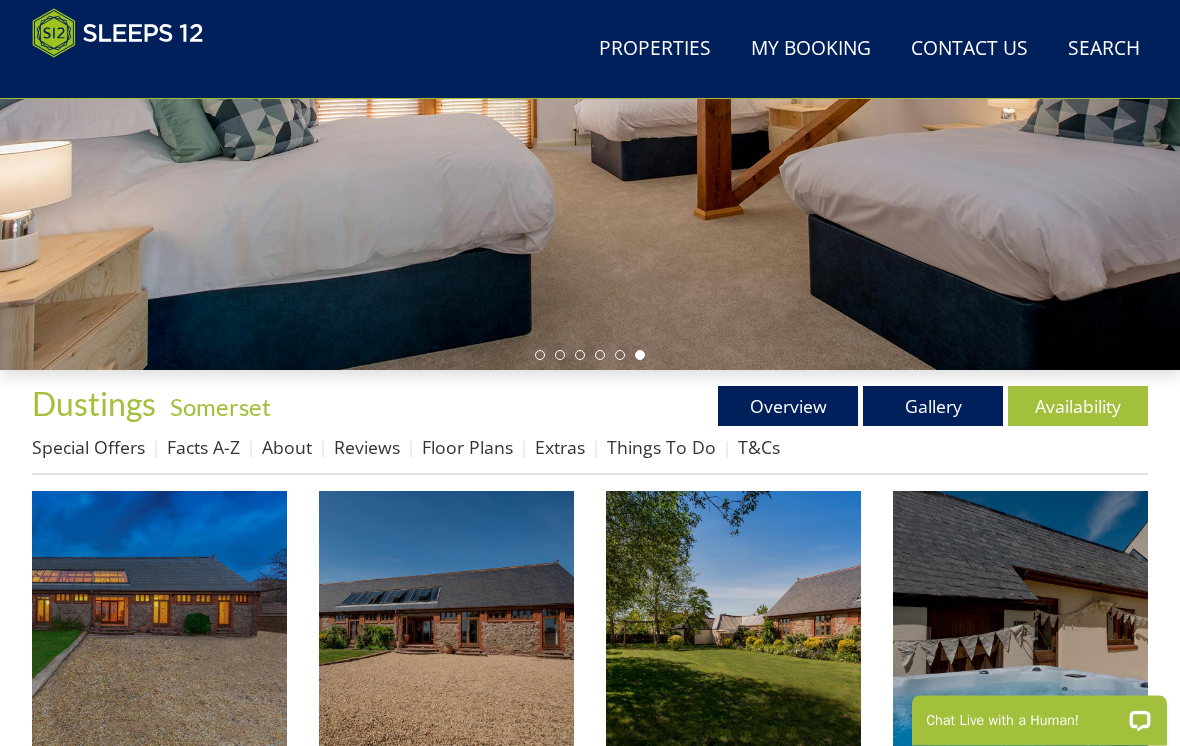 scroll, scrollTop: 440, scrollLeft: 0, axis: vertical 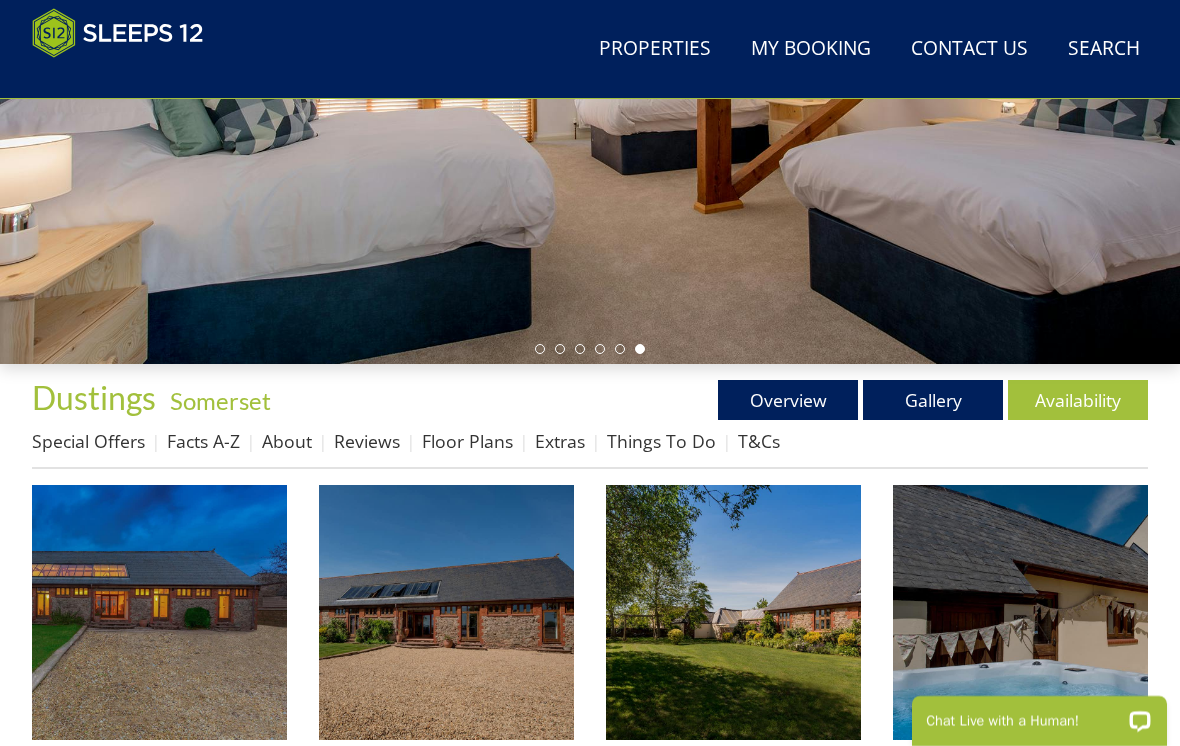 click at bounding box center [159, 612] 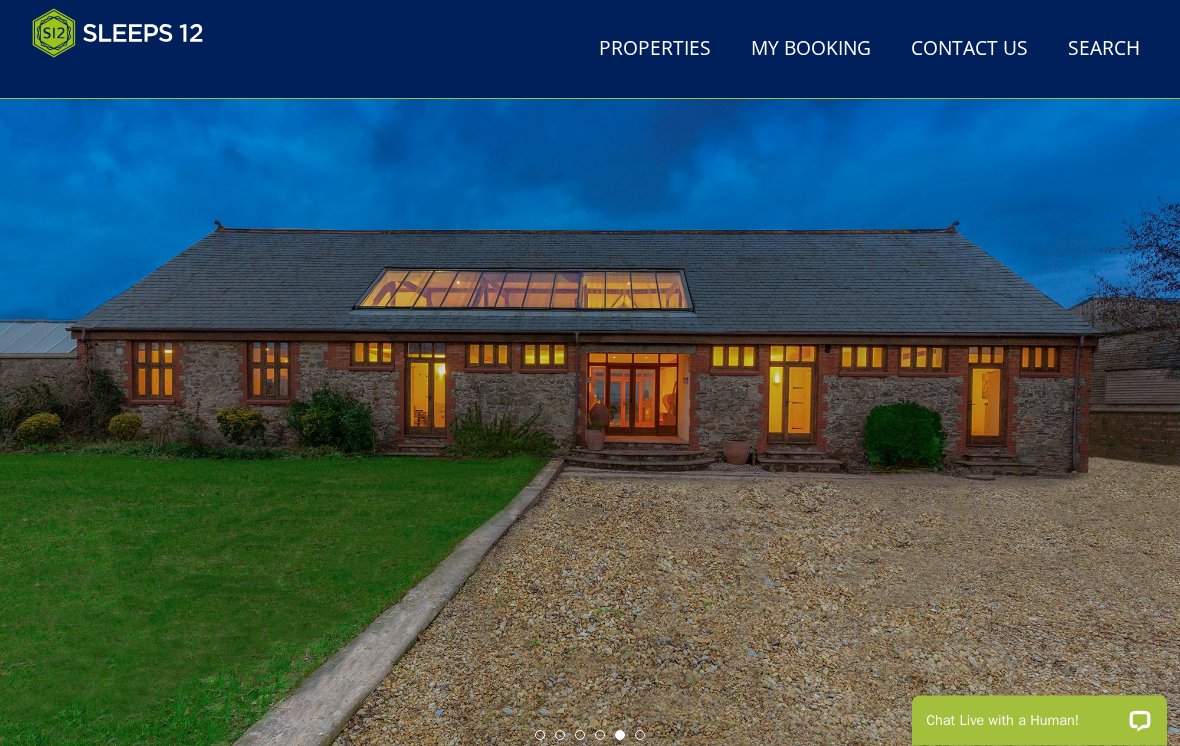 scroll, scrollTop: 0, scrollLeft: 0, axis: both 